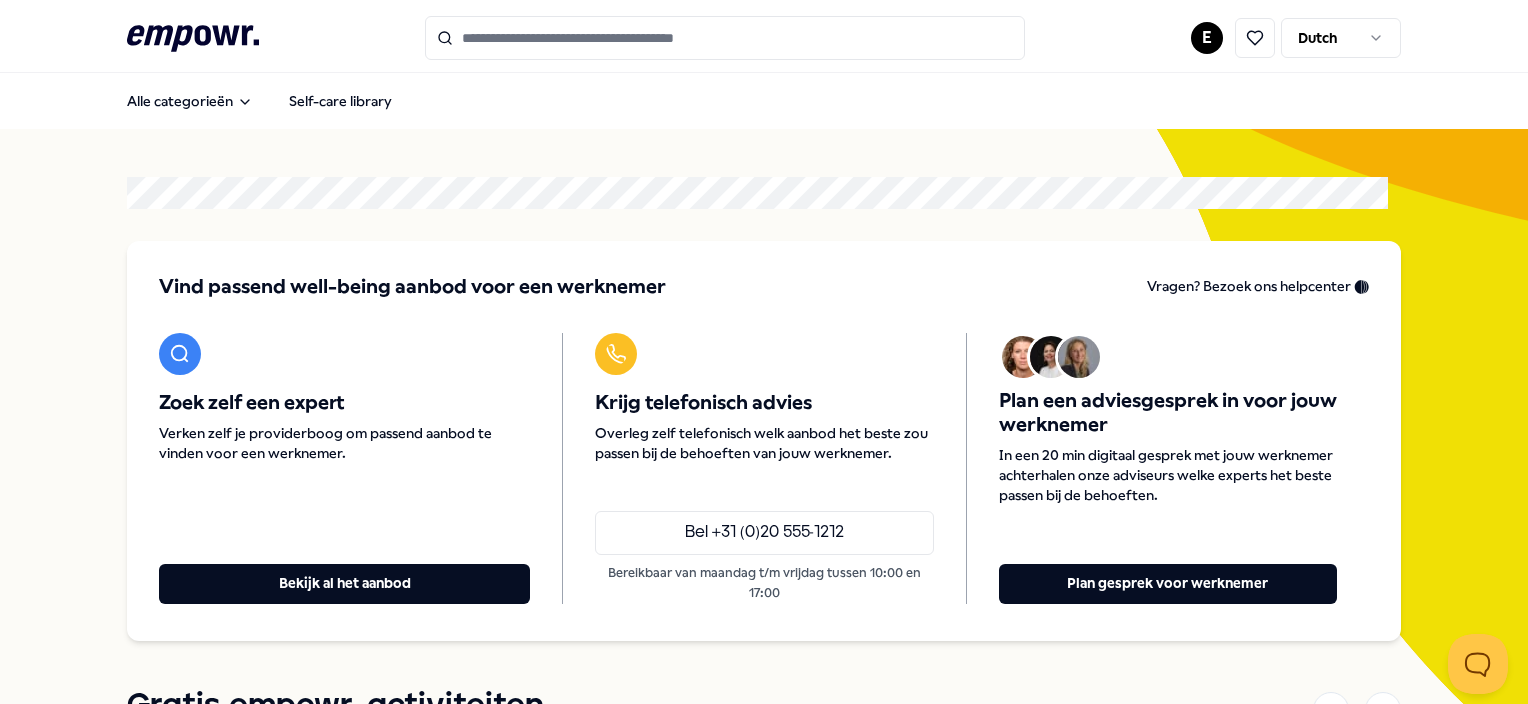 scroll, scrollTop: 0, scrollLeft: 0, axis: both 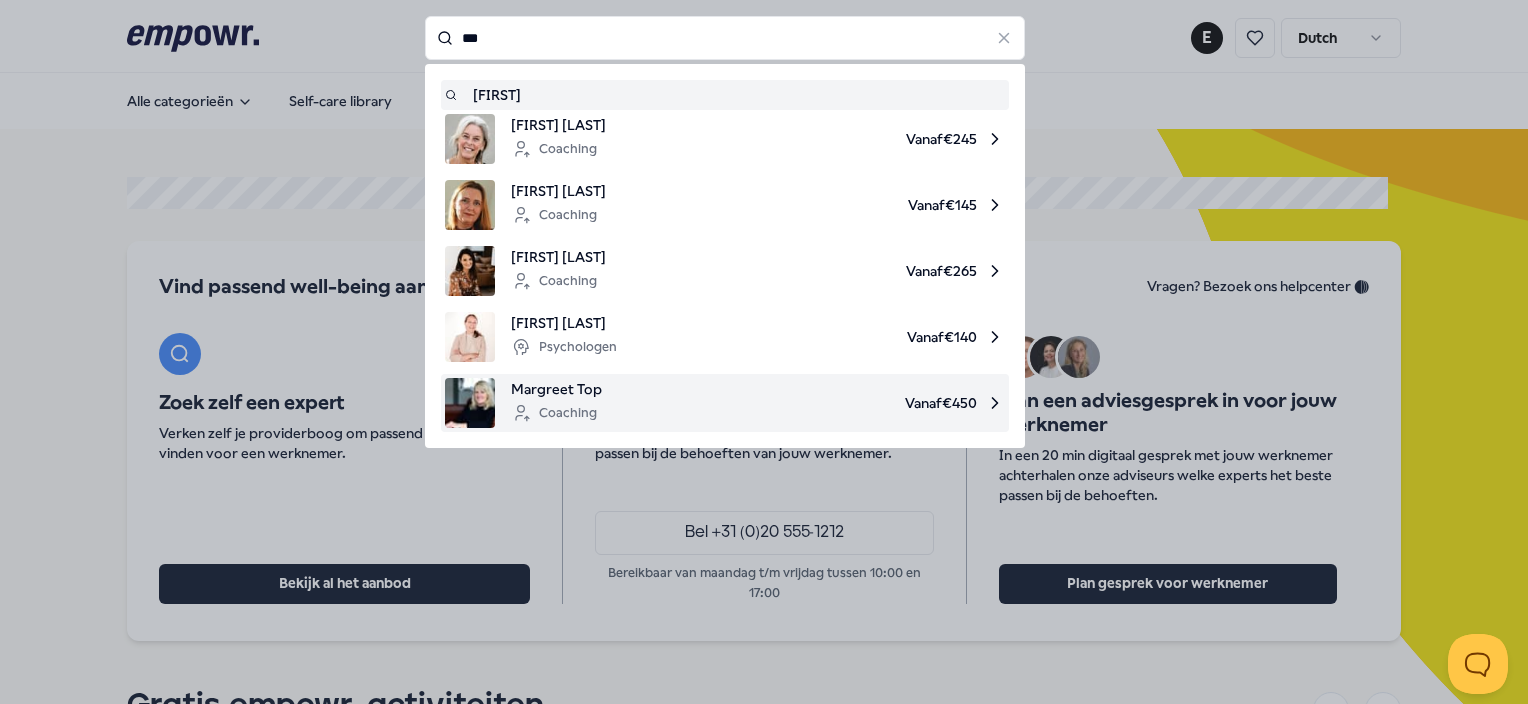 click on "Margreet Top" at bounding box center [556, 389] 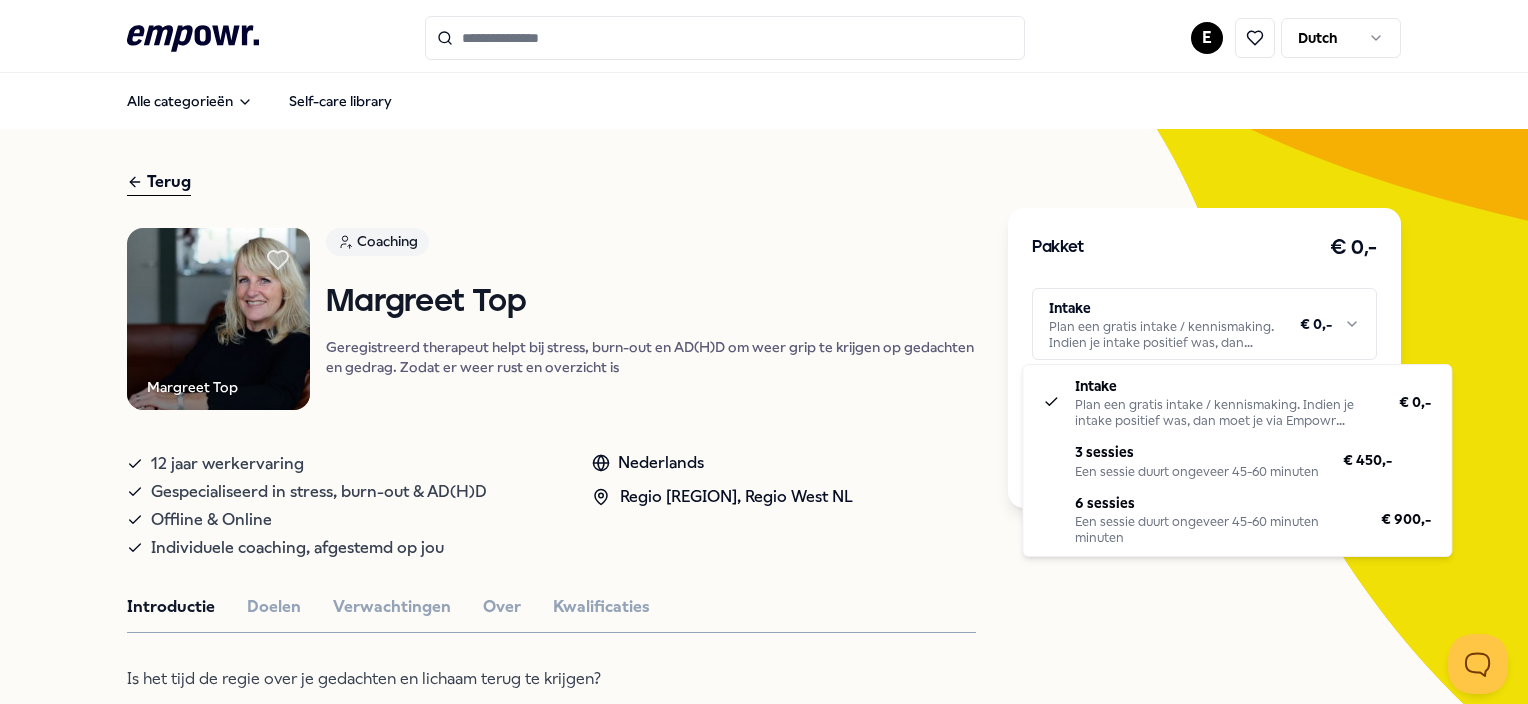 click on ".empowr-logo_svg__cls-1{fill:#03032f} E Dutch Alle categorieën   Self-care library Terug [FIRST] Top Coaching [FIRST] Top Geregistreerd therapeut helpt bij stress, burn-out en AD(H)D om weer grip te krijgen op gedachten en gedrag. Zodat er weer rust en overzicht is 12 jaar werkervaring Gespecialiseerd in stress, burn-out & AD(H)D Offline & Online Individuele coaching, afgestemd op jou Nederlands Regio [REGION], Regio  West  NL  Introductie Doelen Verwachtingen Over Kwalificaties Is het tijd de regie over je gedachten en lichaam terug te krijgen? Met mijn expertise in Psych-K, Subconscious Cleaning, Systemisch Werk, NLP en Ur-therapie help ik mensen met stress, burn-out en AD(H)D om weer grip te krijgen op hun gedachten en leven. Zodat ze weer kracht voelen en rust ervaren. Neem  (weer) actief deel aan je herstel en ontdek je zelfhelend vermogen Aanbevolen Coaching Regio  West  NL    + 1 [FIRST] Top Nederlands Vanaf  € 450,- Psychologen Regio [REGION]    [FIRST] [LAST] Nederlands Vanaf" at bounding box center [764, 352] 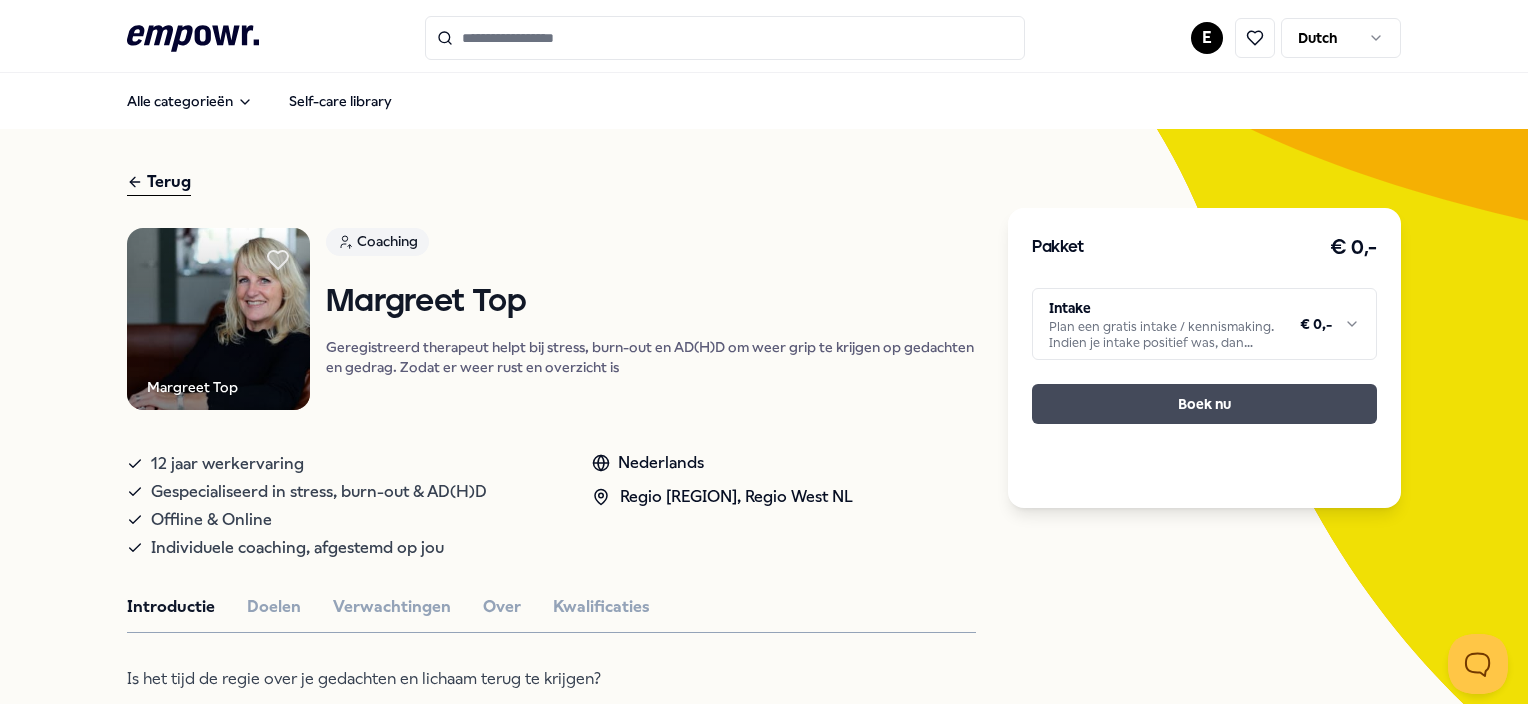 click on "Boek nu" at bounding box center [1204, 404] 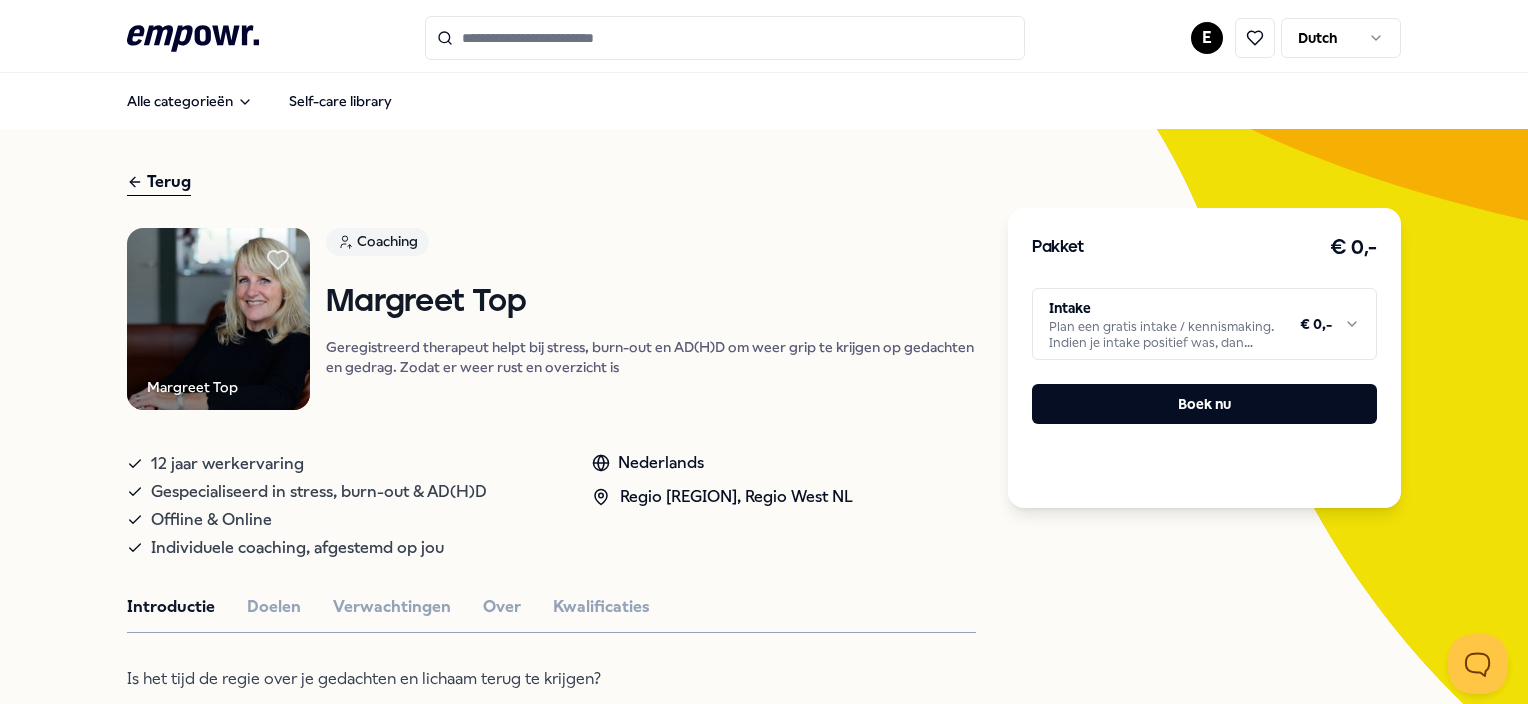 click on ".empowr-logo_svg__cls-1{fill:#03032f} E Dutch Alle categorieën   Self-care library Terug [FIRST] Top Coaching [FIRST] Top Geregistreerd therapeut helpt bij stress, burn-out en AD(H)D om weer grip te krijgen op gedachten en gedrag. Zodat er weer rust en overzicht is 12 jaar werkervaring Gespecialiseerd in stress, burn-out & AD(H)D Offline & Online Individuele coaching, afgestemd op jou Nederlands Regio [REGION], Regio  West  NL  Introductie Doelen Verwachtingen Over Kwalificaties Is het tijd de regie over je gedachten en lichaam terug te krijgen? Met mijn expertise in Psych-K, Subconscious Cleaning, Systemisch Werk, NLP en Ur-therapie help ik mensen met stress, burn-out en AD(H)D om weer grip te krijgen op hun gedachten en leven. Zodat ze weer kracht voelen en rust ervaren. Neem  (weer) actief deel aan je herstel en ontdek je zelfhelend vermogen Aanbevolen Coaching Regio  West  NL    + 1 [FIRST] Top Nederlands Vanaf  € 450,- Psychologen Regio [REGION]    [FIRST] [LAST] Nederlands Vanaf" at bounding box center [764, 352] 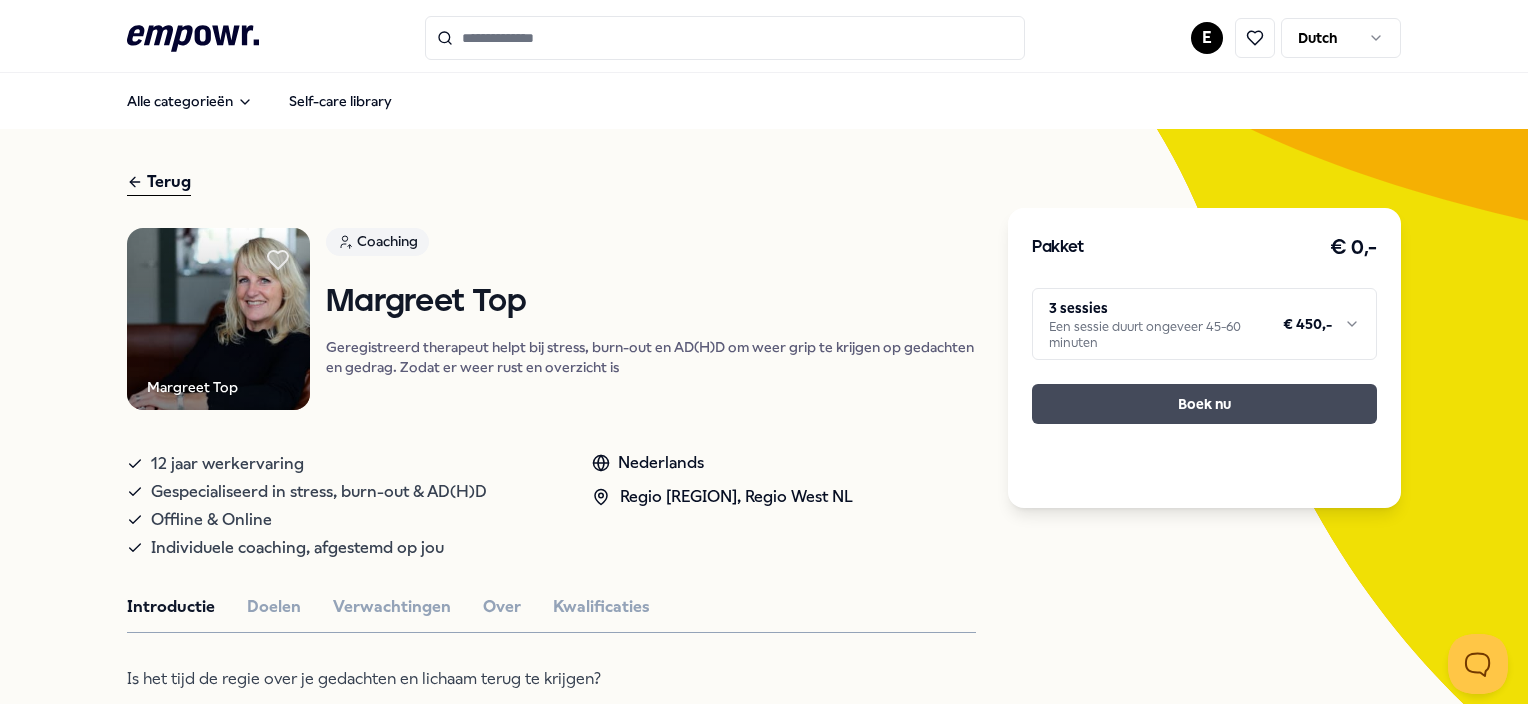 click on "Boek nu" at bounding box center (1204, 404) 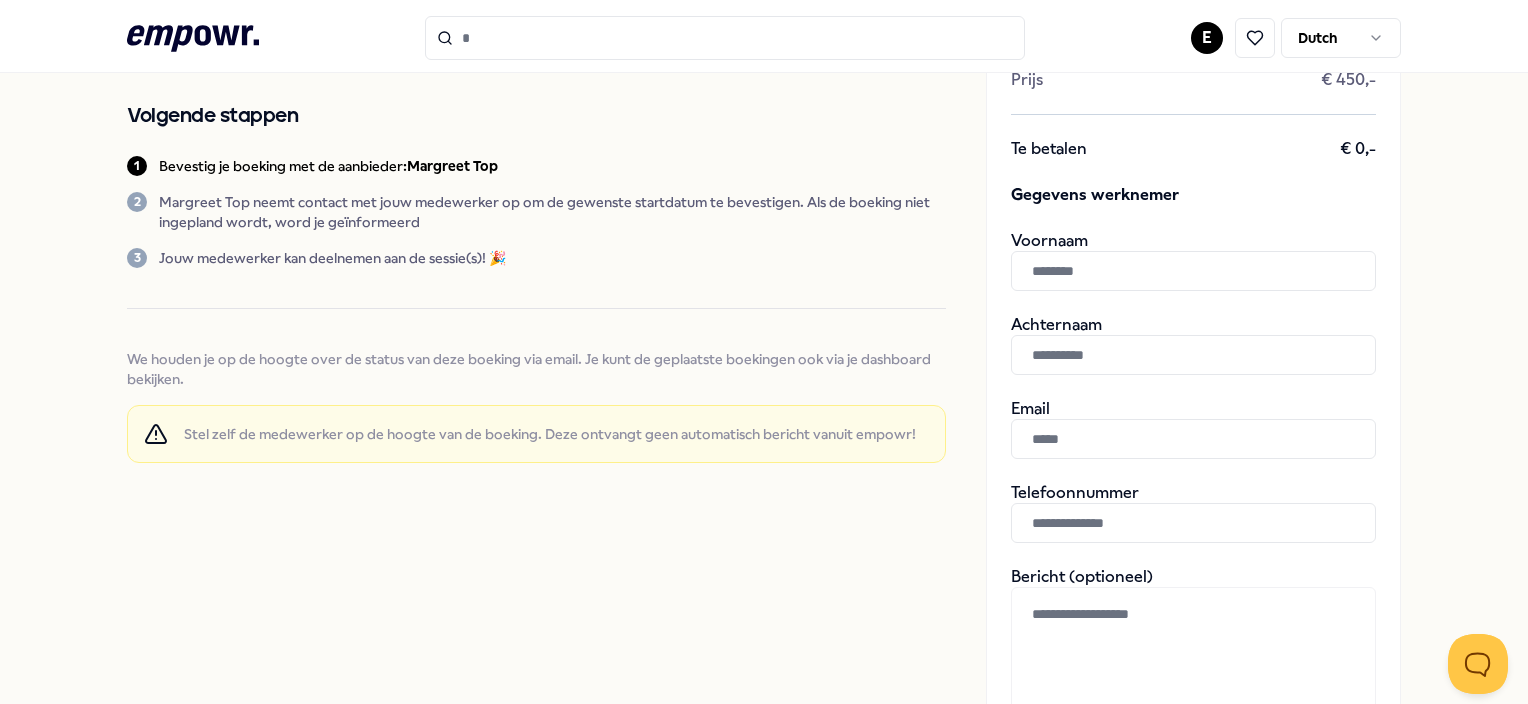 scroll, scrollTop: 208, scrollLeft: 0, axis: vertical 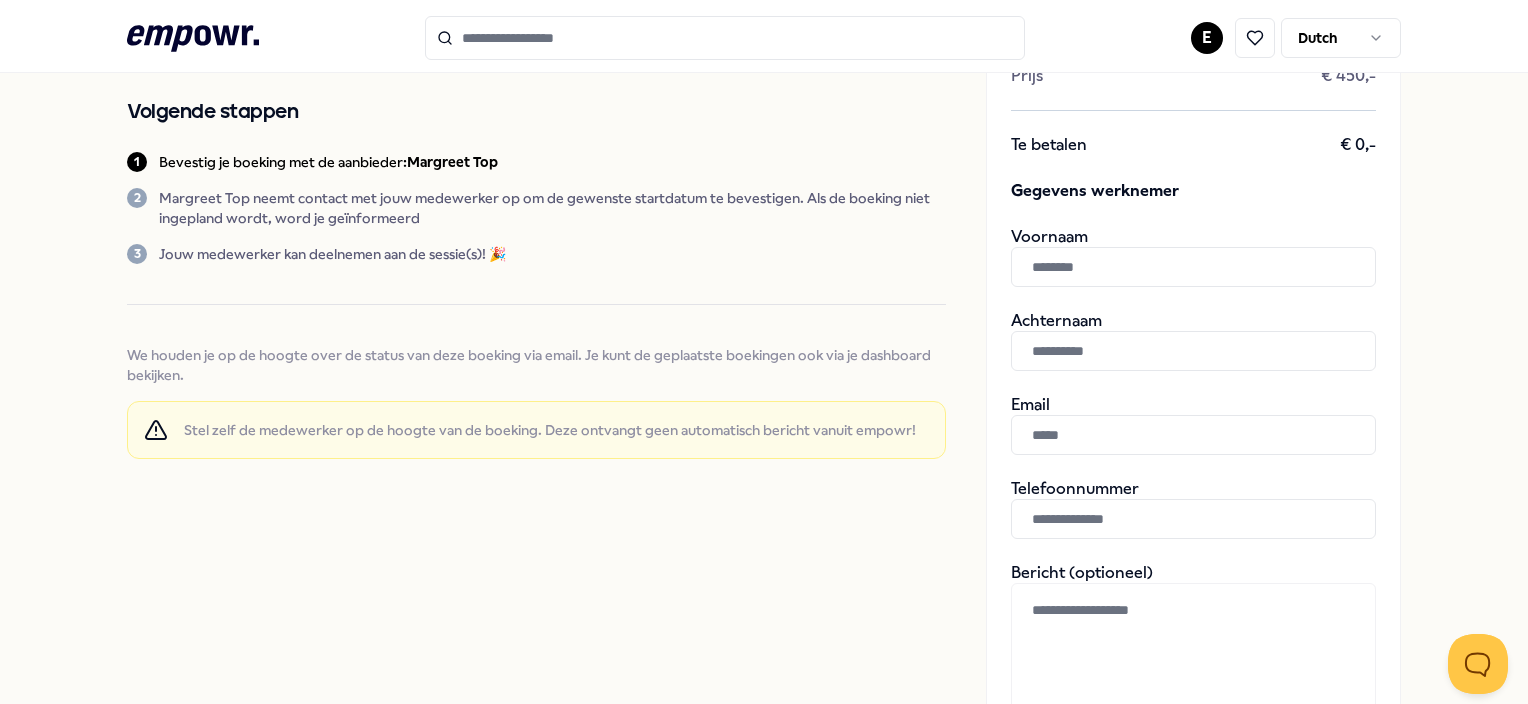 click at bounding box center (1193, 267) 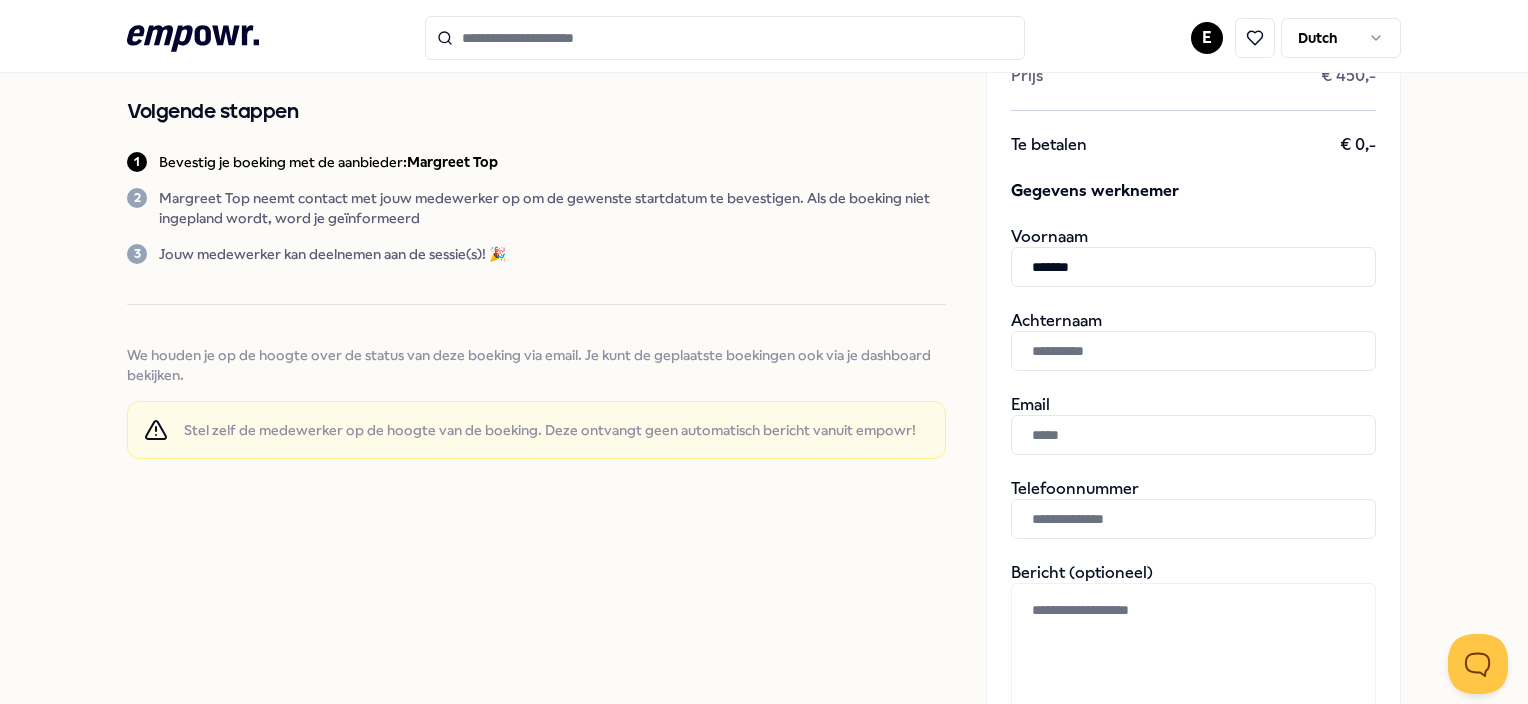 type on "******" 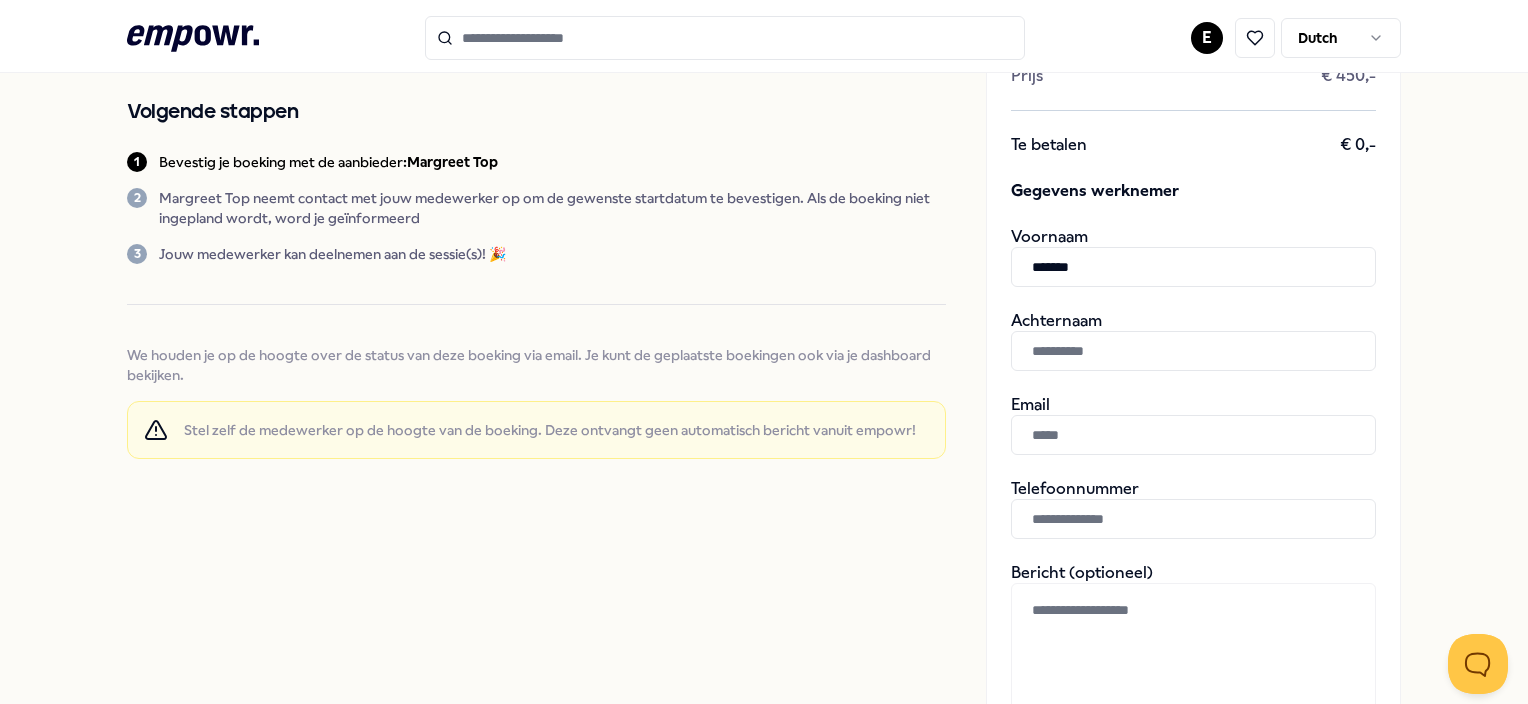 click at bounding box center [1193, 351] 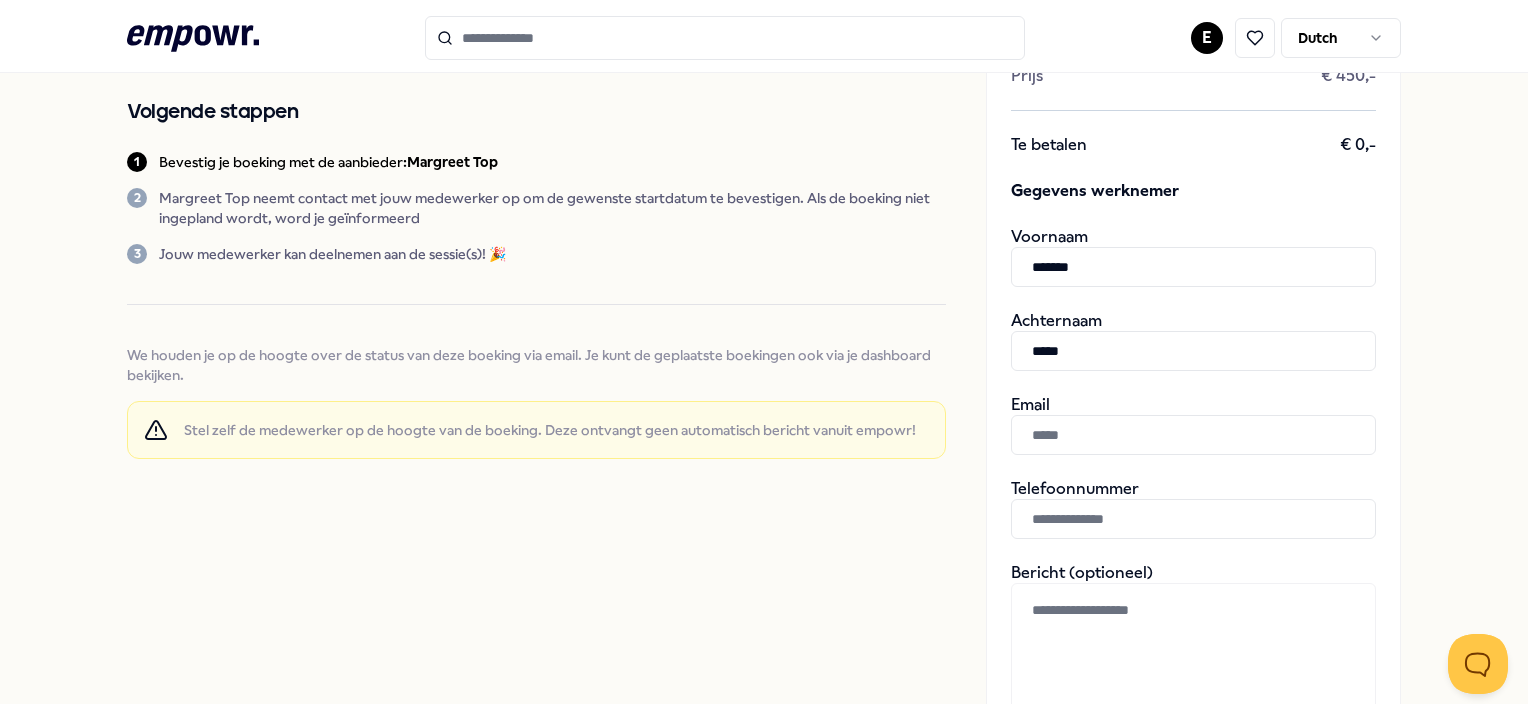 type on "*****" 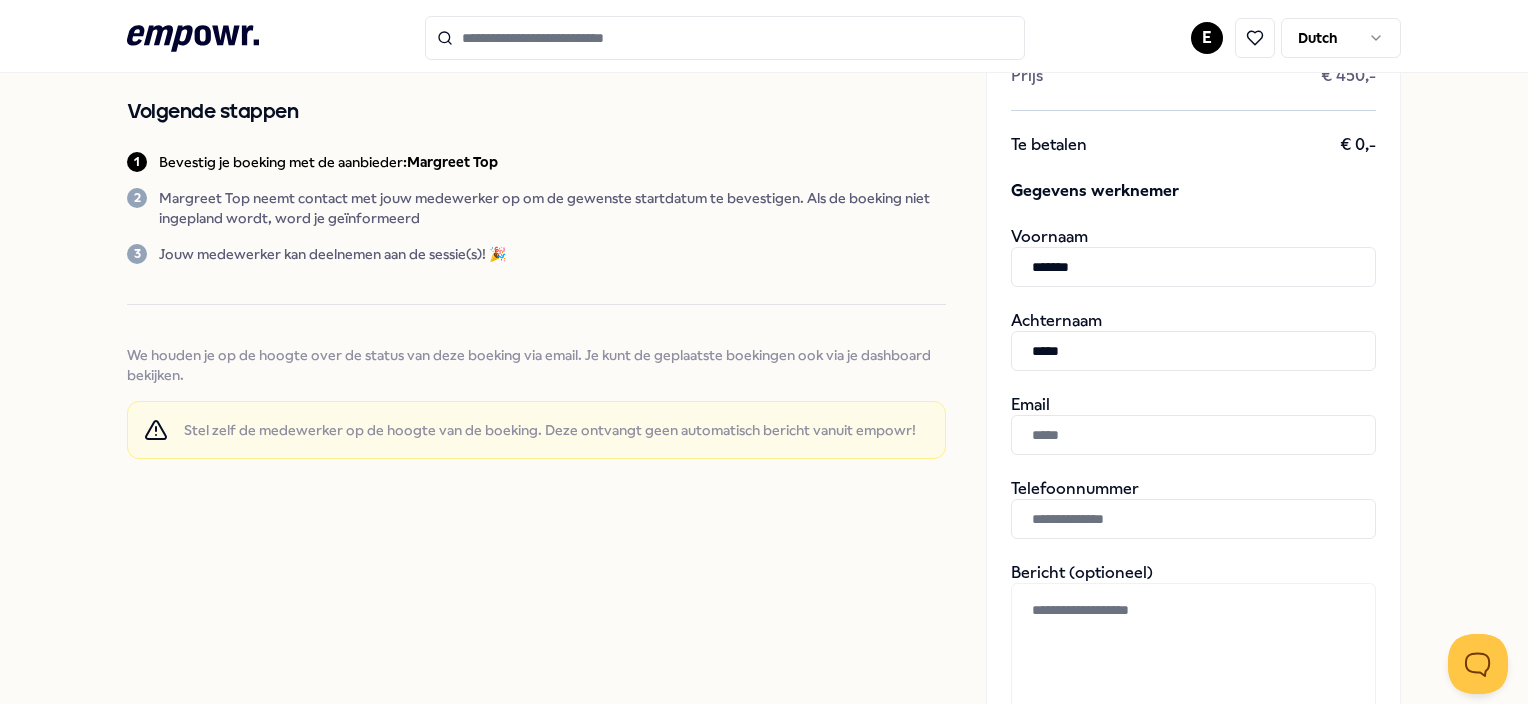 click at bounding box center (1193, 435) 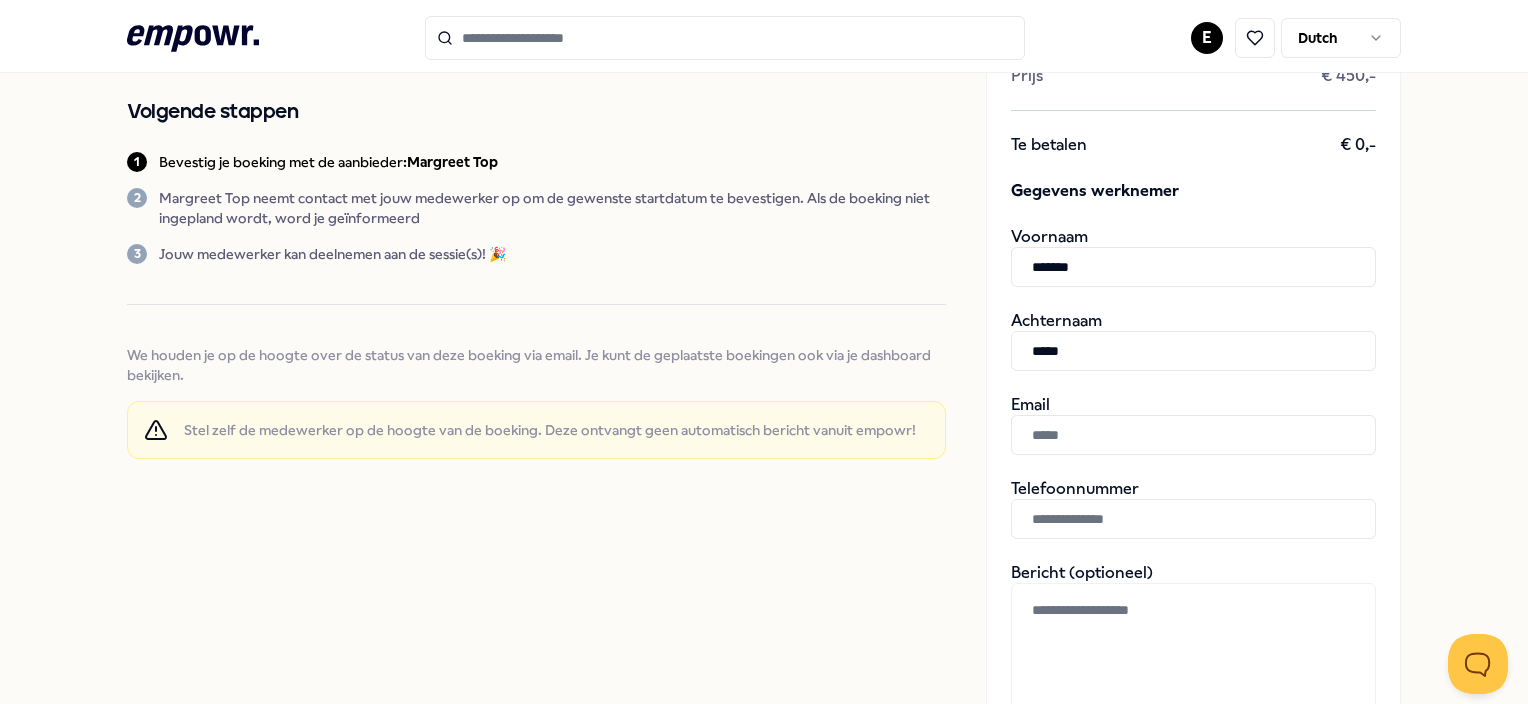 paste on "**********" 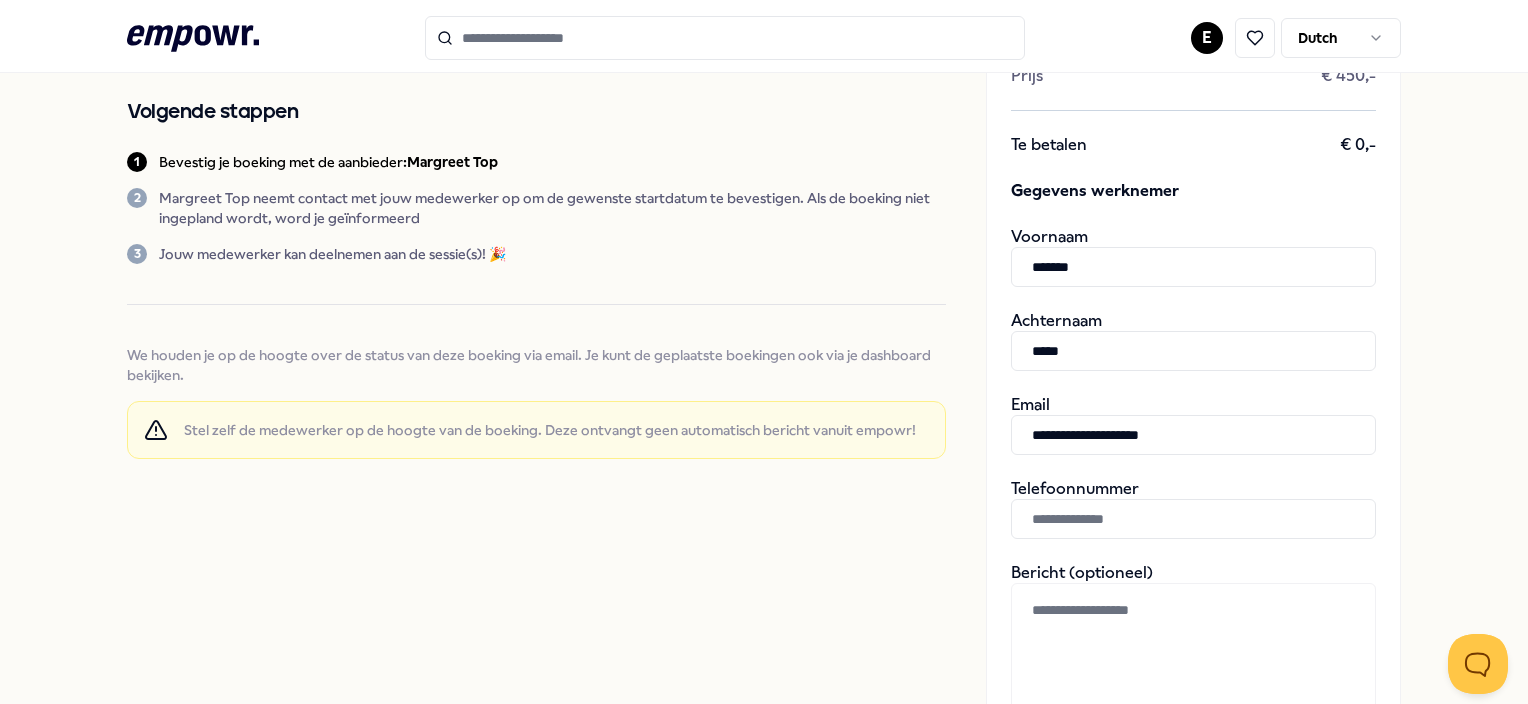 type on "**********" 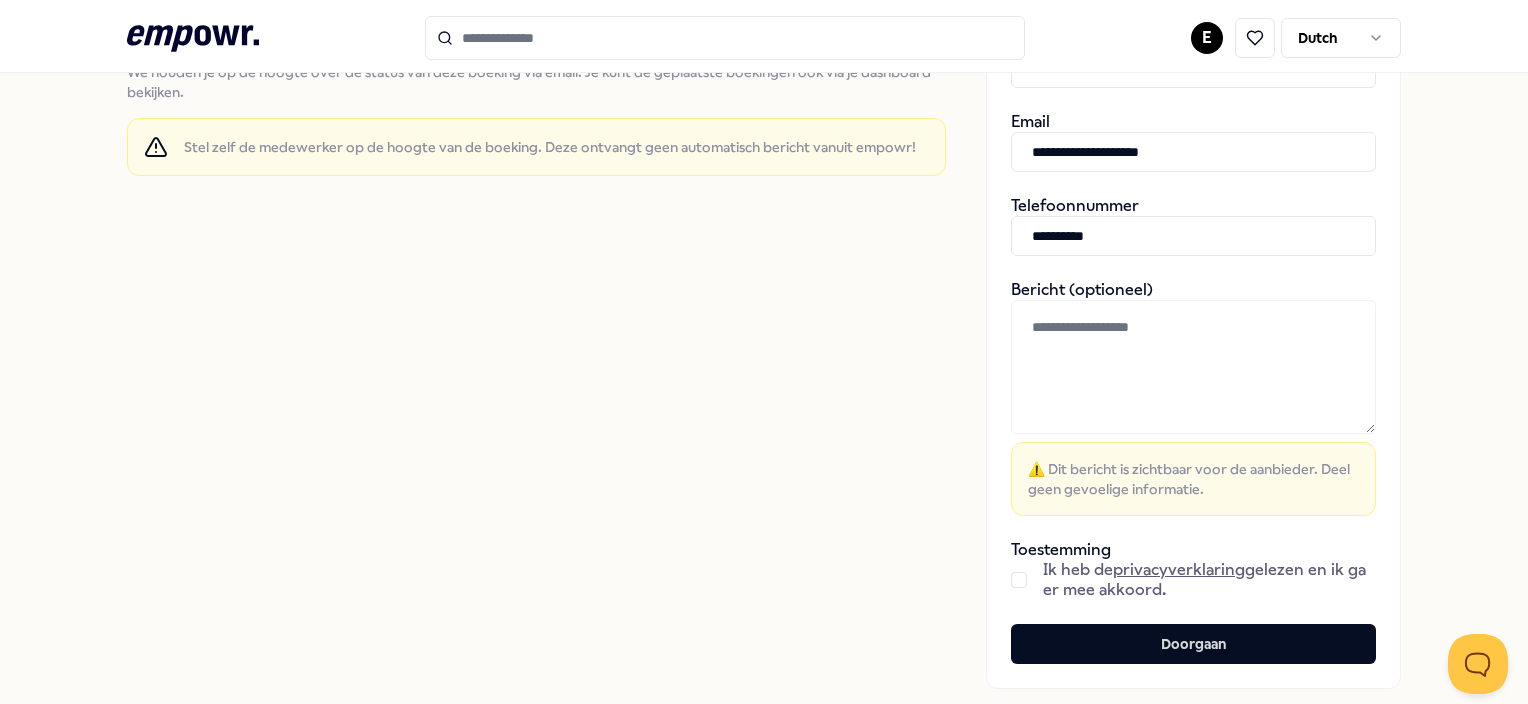 scroll, scrollTop: 494, scrollLeft: 0, axis: vertical 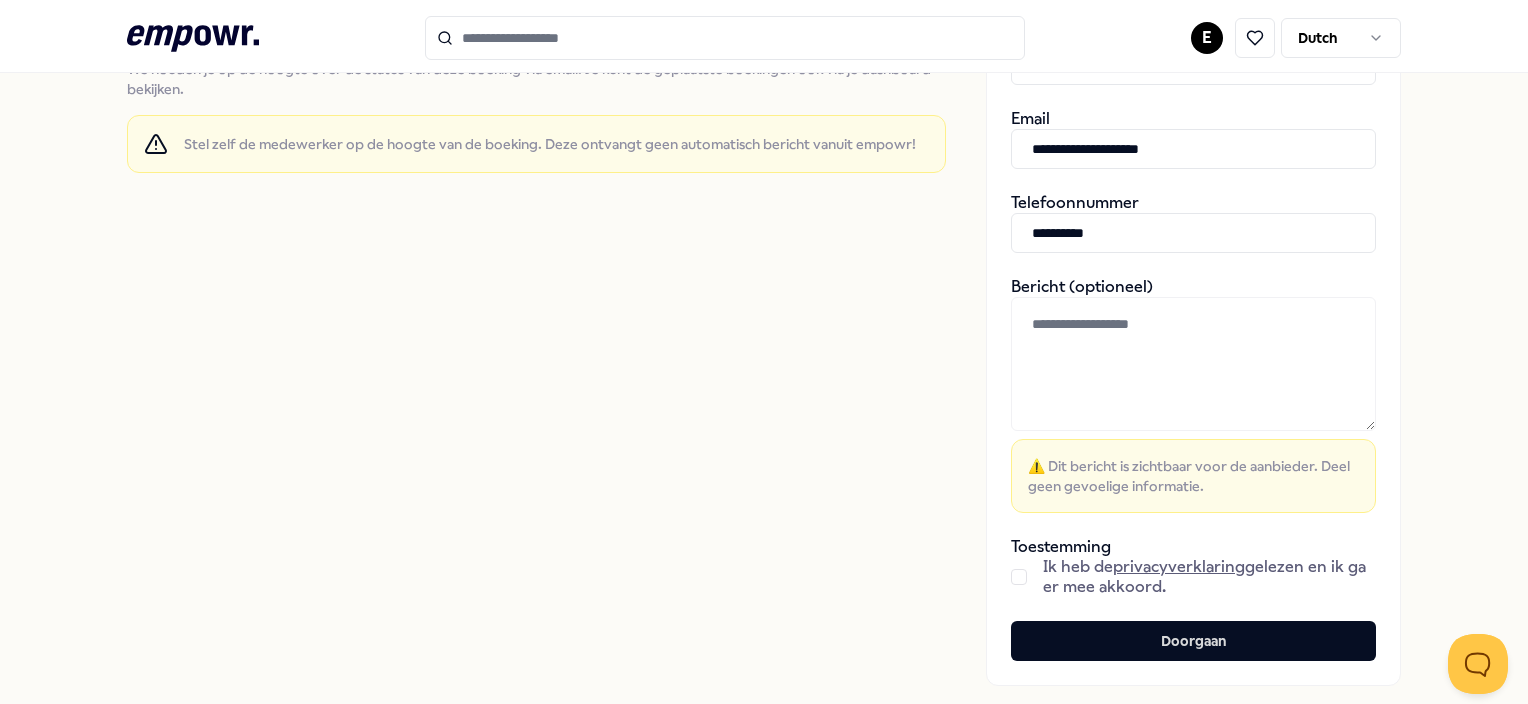 type on "**********" 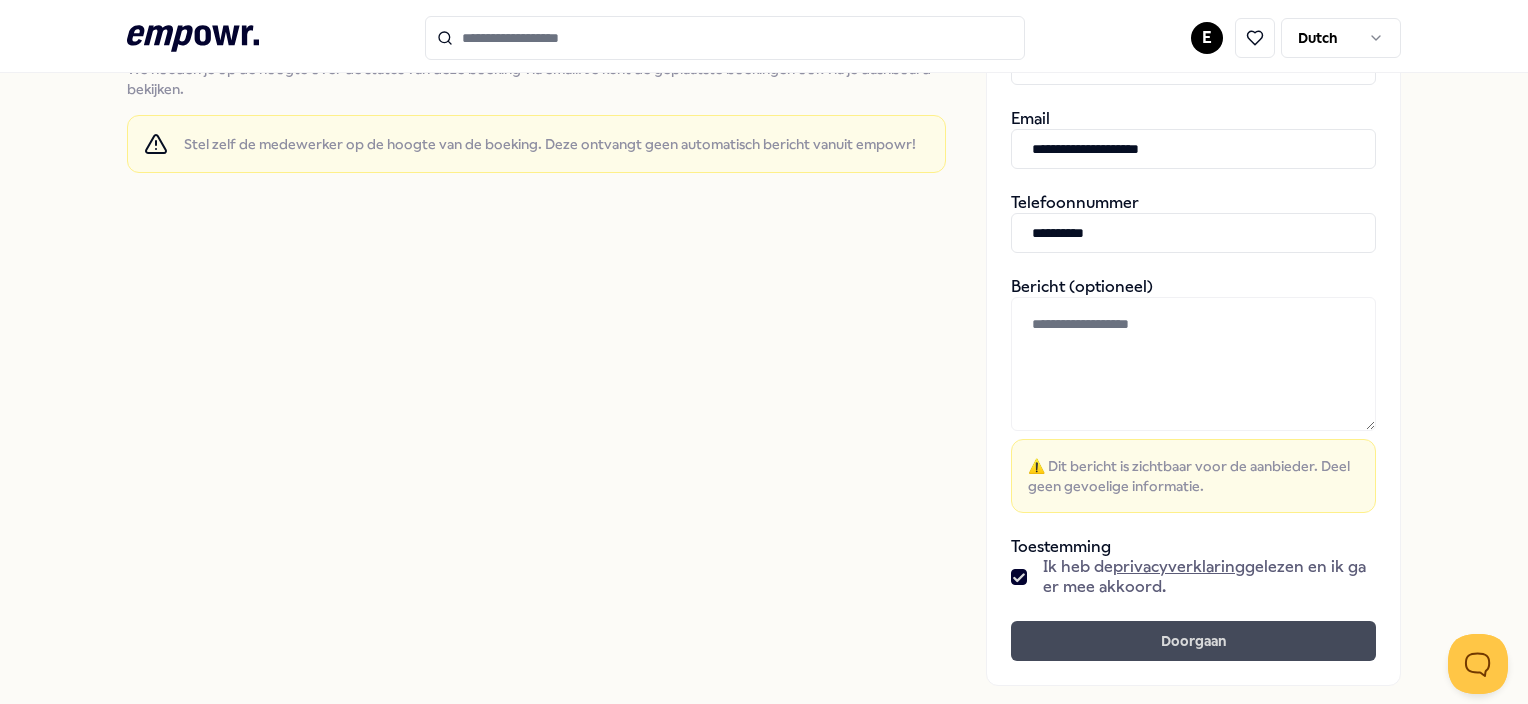click on "Doorgaan" at bounding box center [1193, 641] 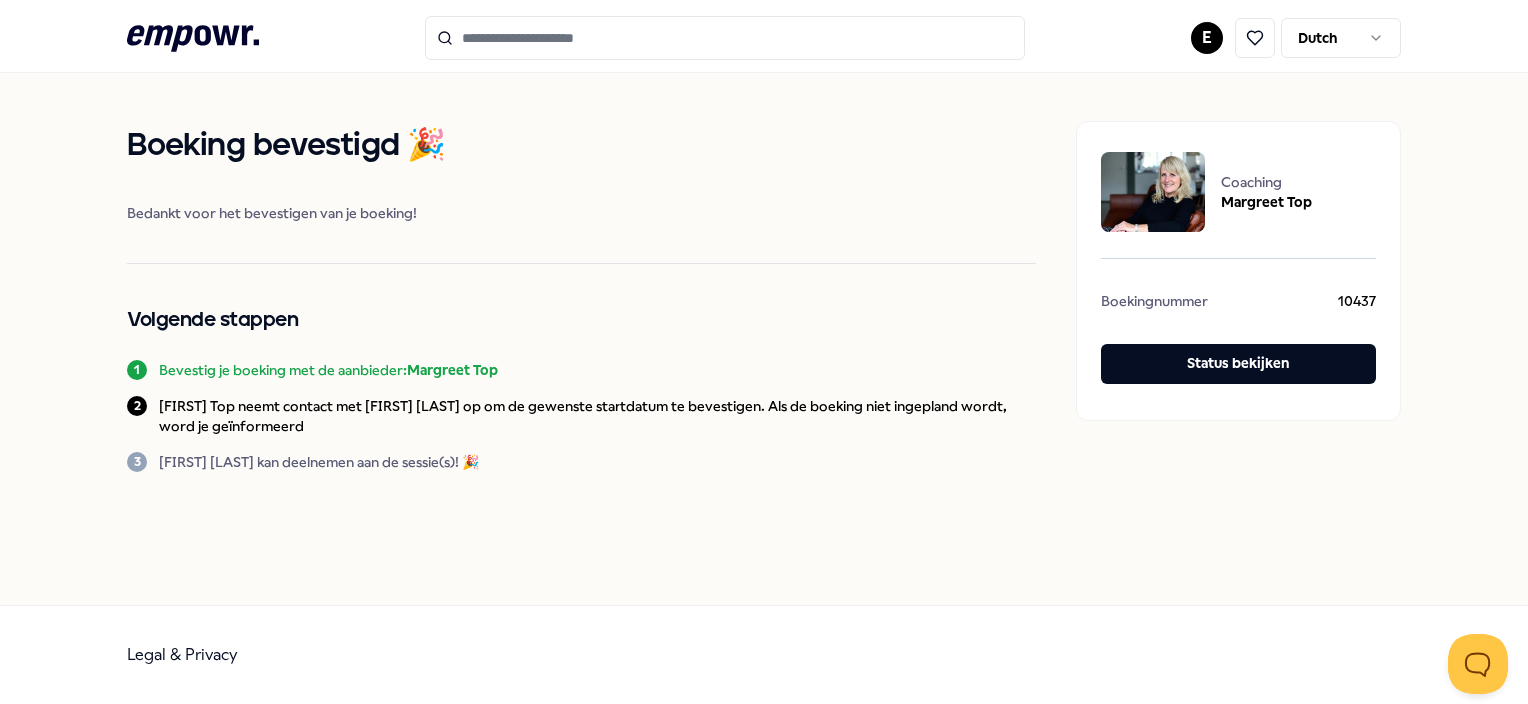 scroll, scrollTop: 0, scrollLeft: 0, axis: both 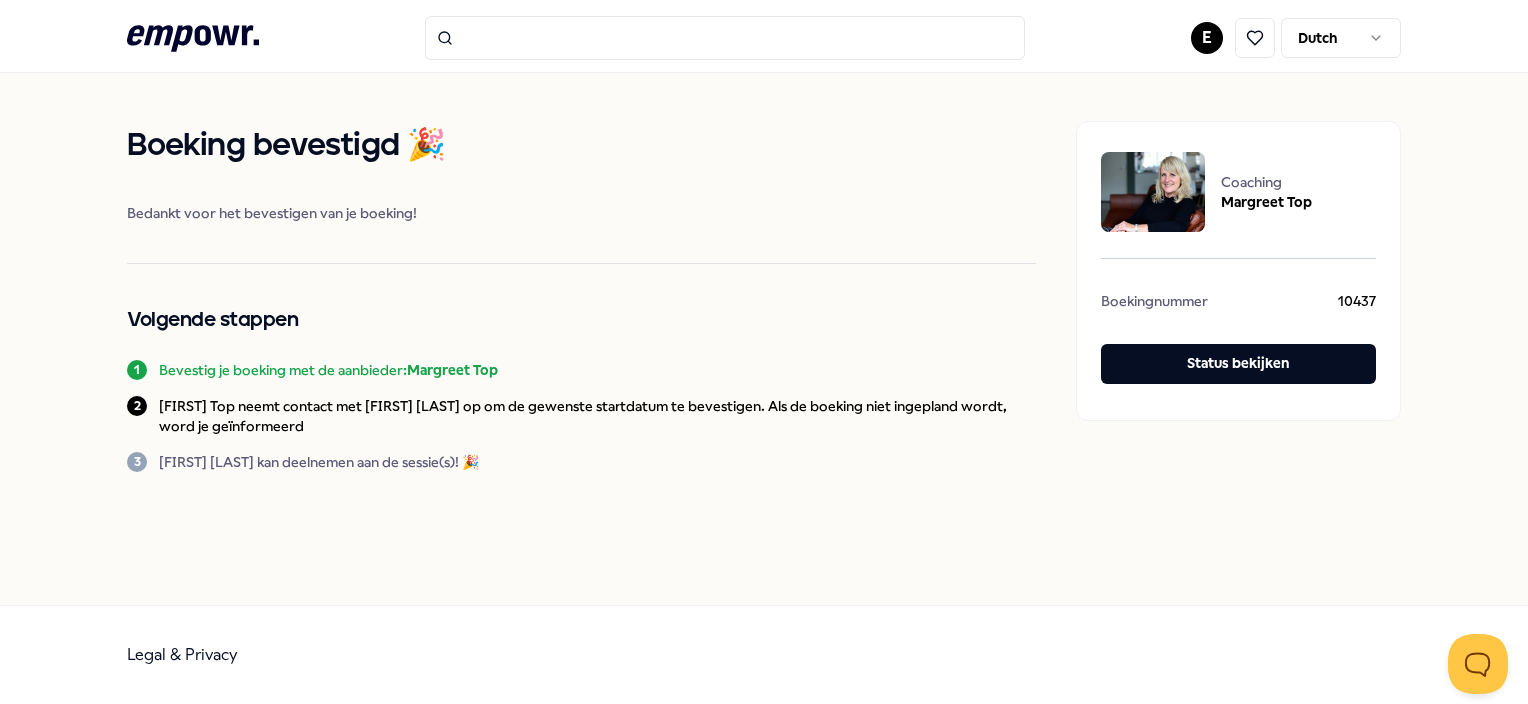 click 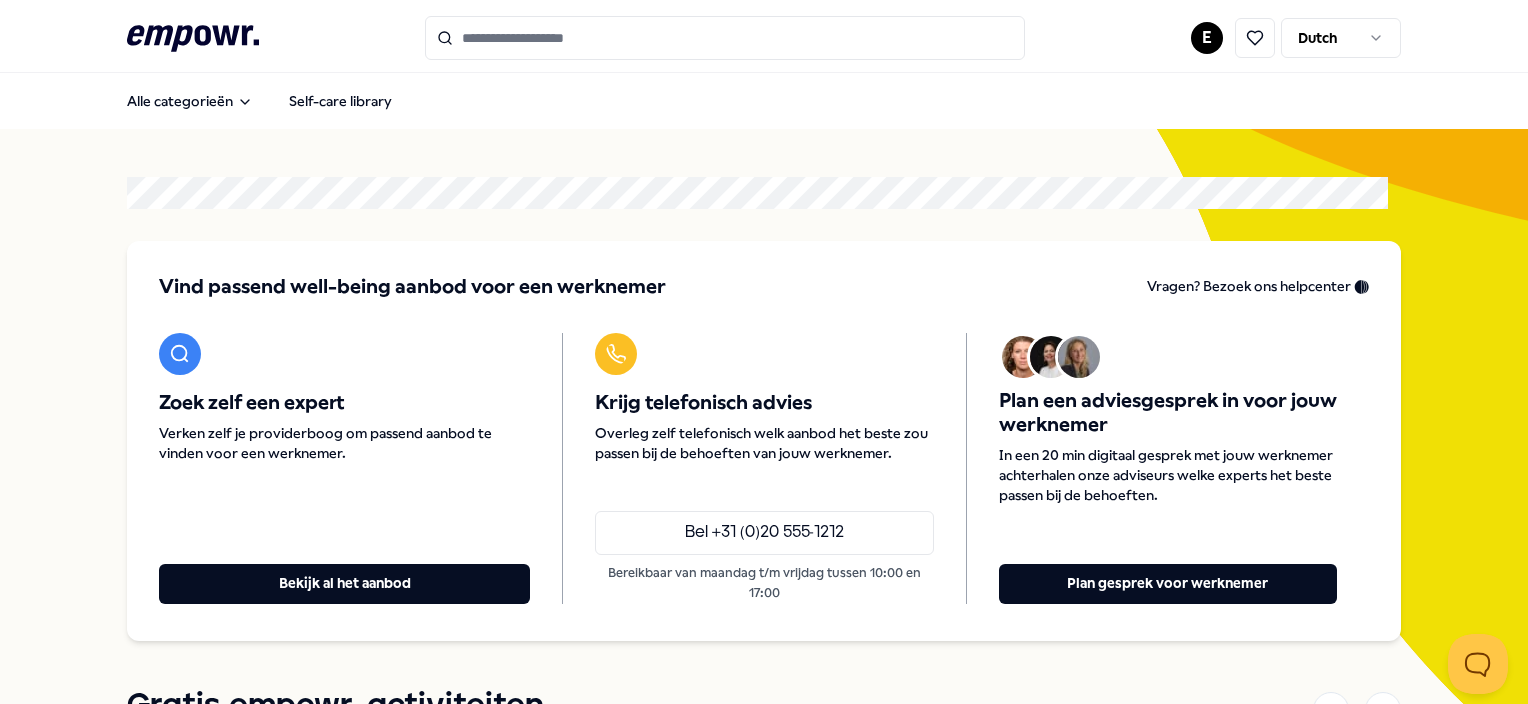 click at bounding box center [725, 38] 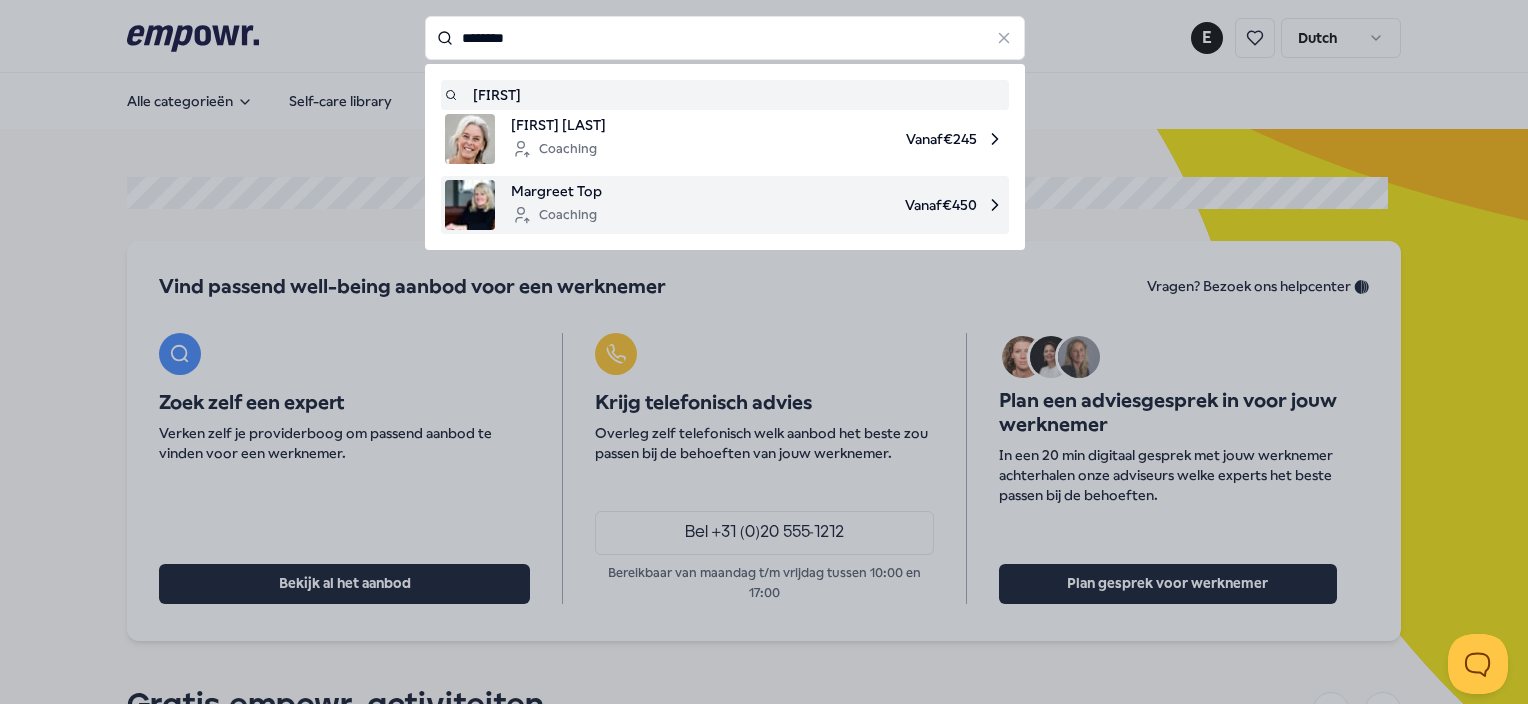 click on "Margreet Top" at bounding box center [556, 191] 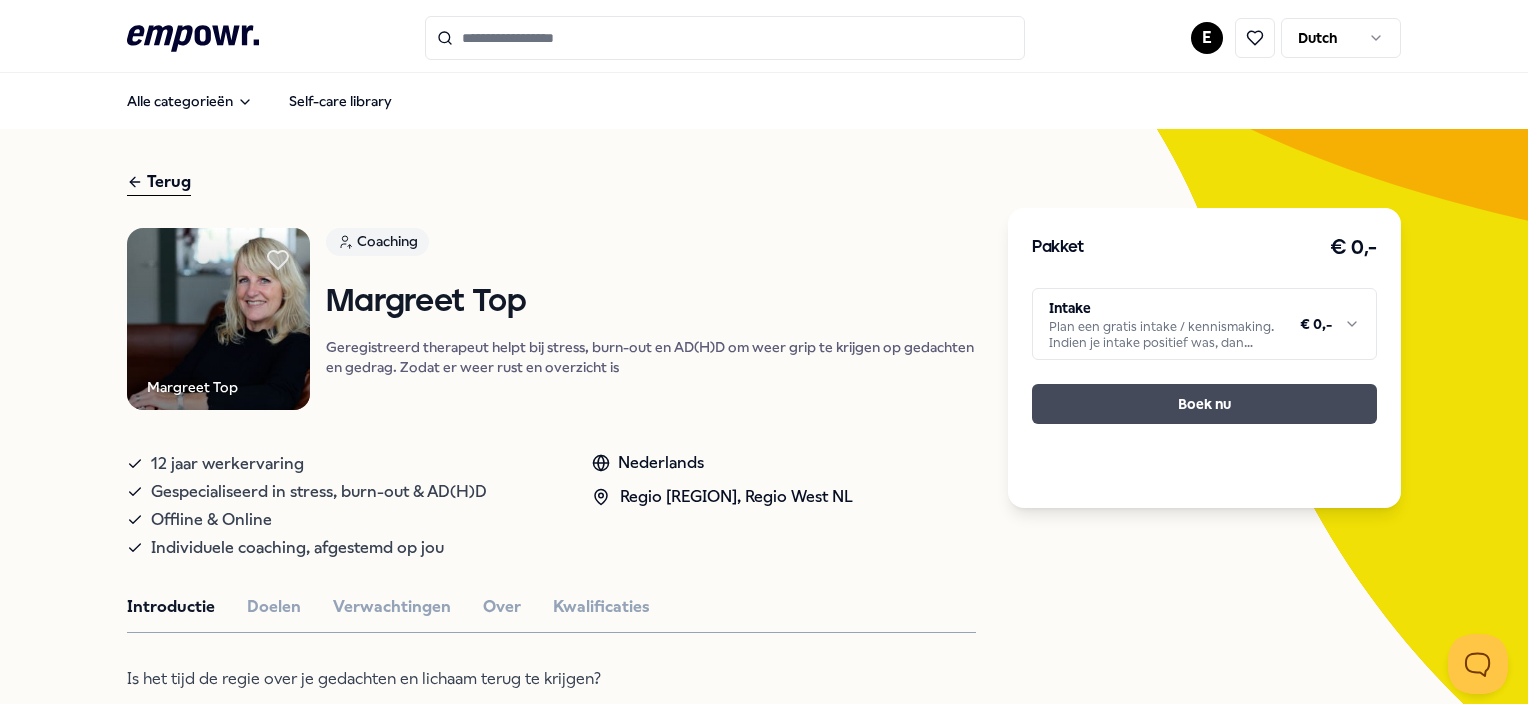 click on "Boek nu" at bounding box center [1204, 404] 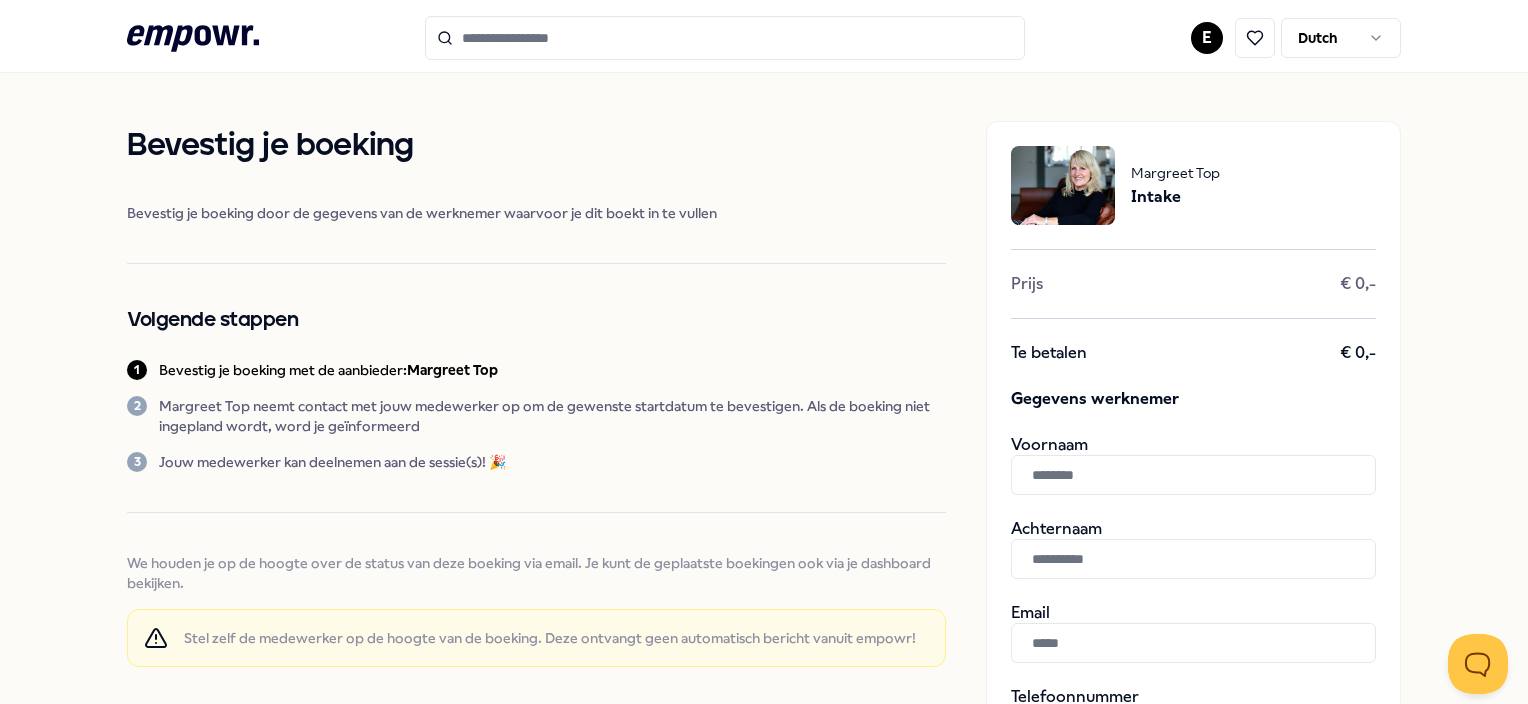 click at bounding box center (1193, 475) 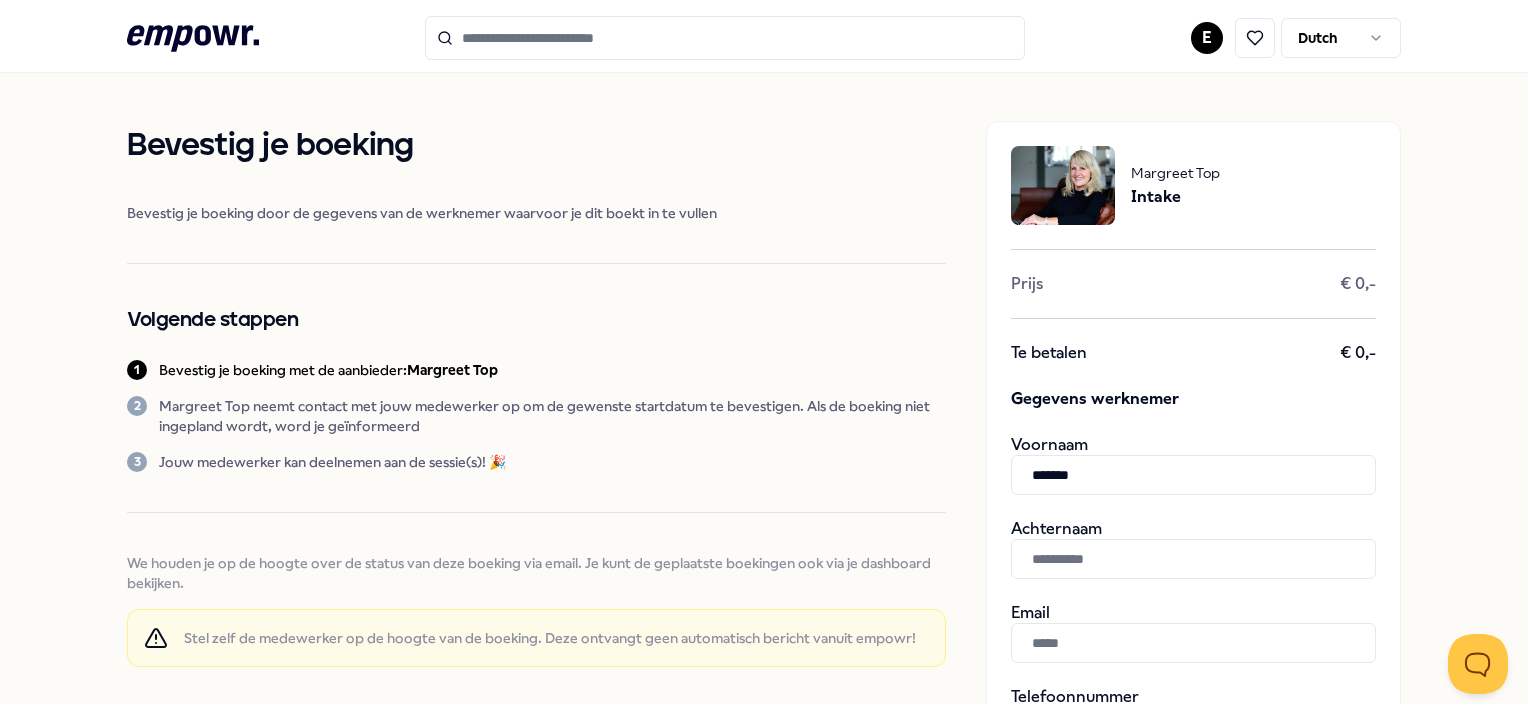 type on "*******" 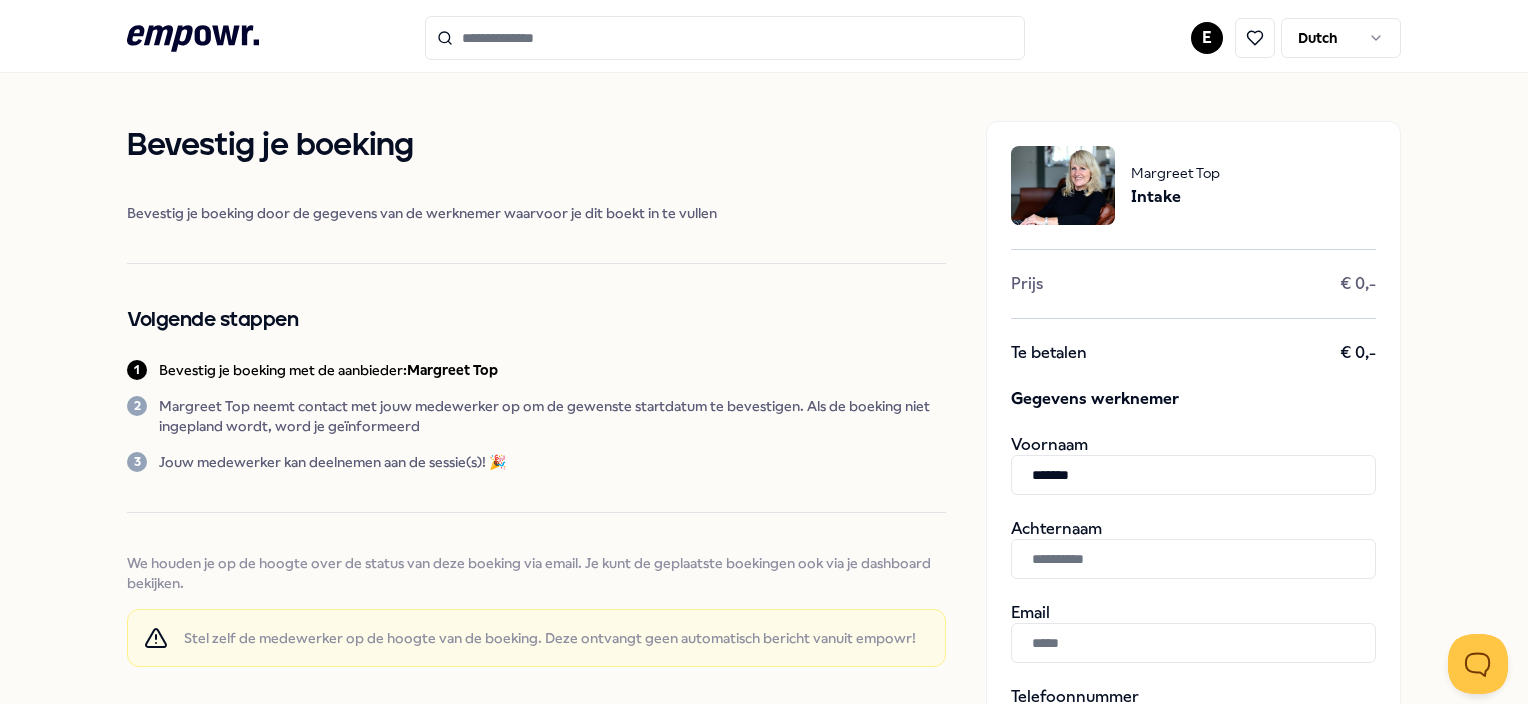 click at bounding box center [1193, 559] 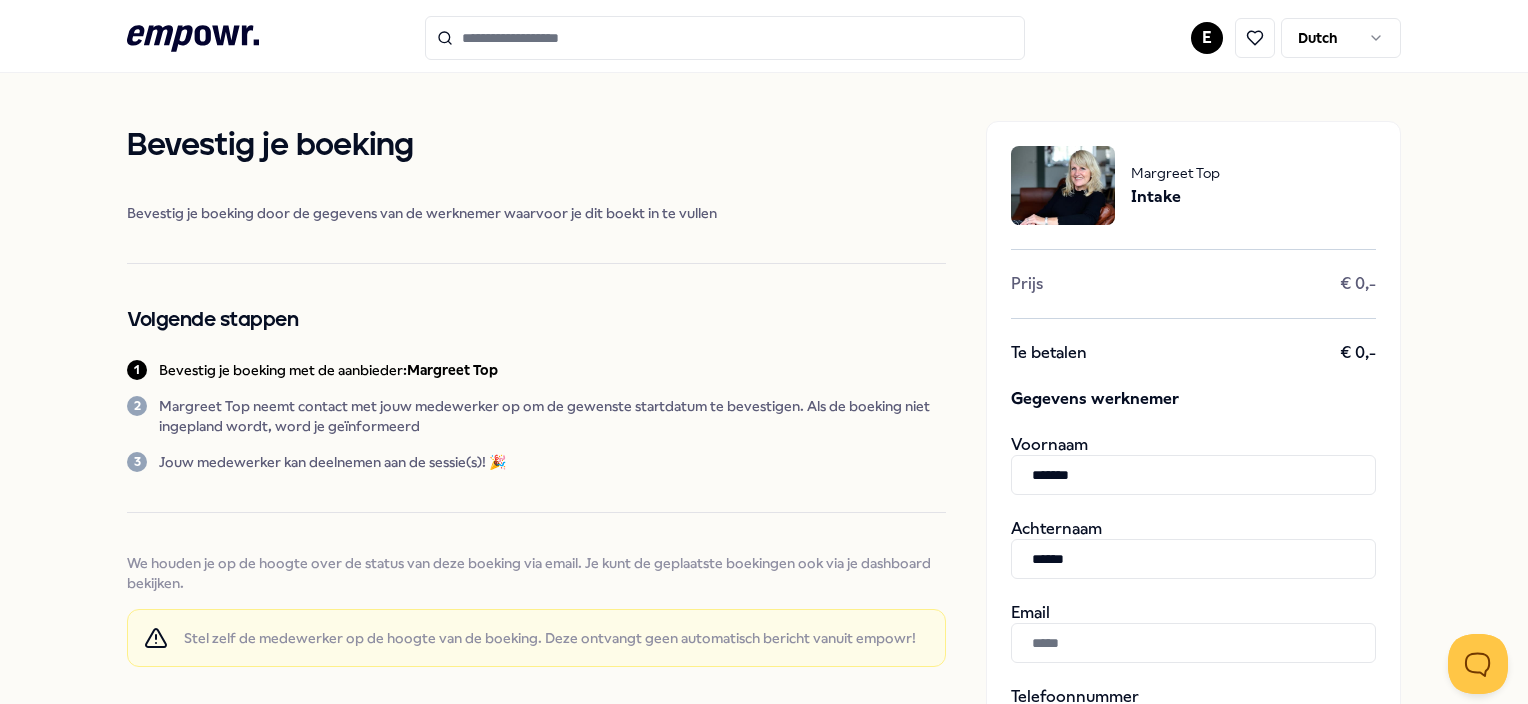 type on "******" 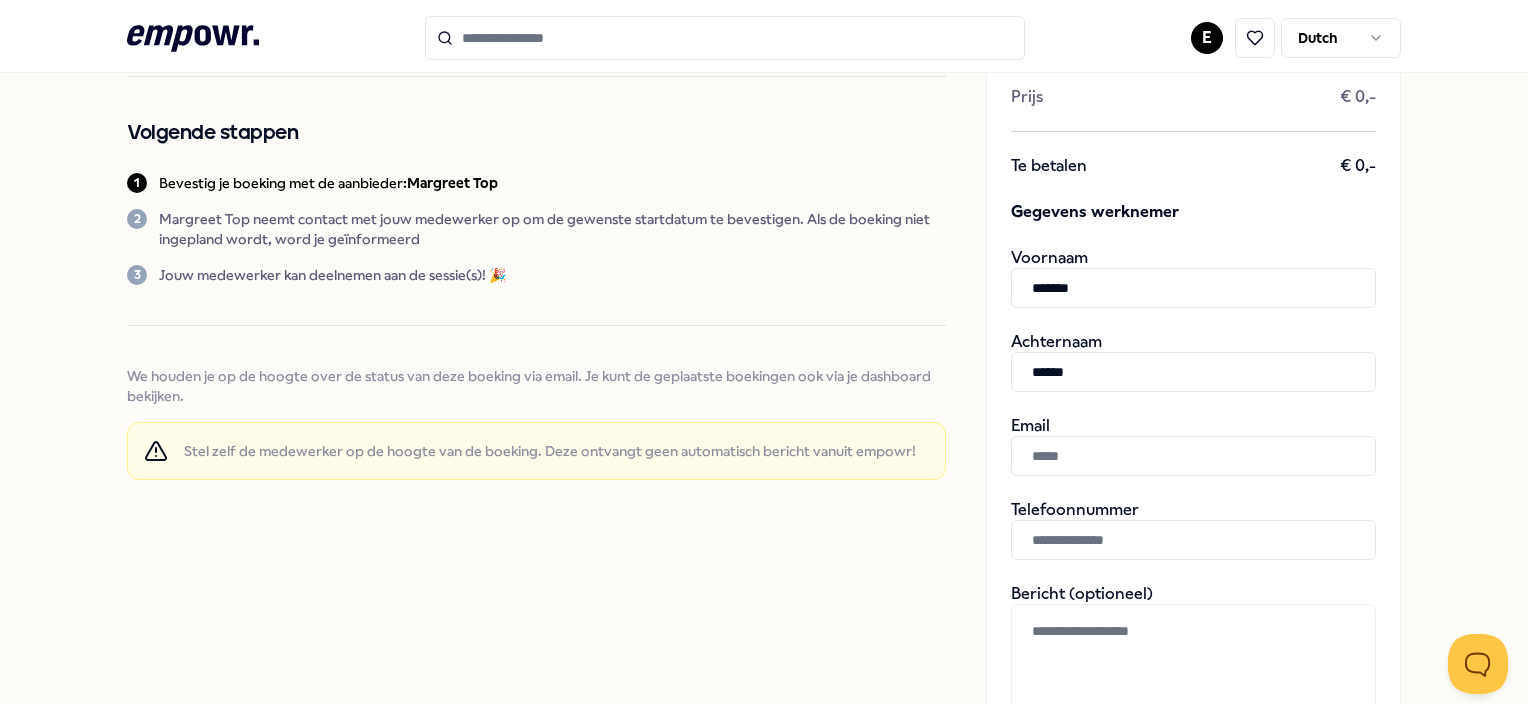scroll, scrollTop: 196, scrollLeft: 0, axis: vertical 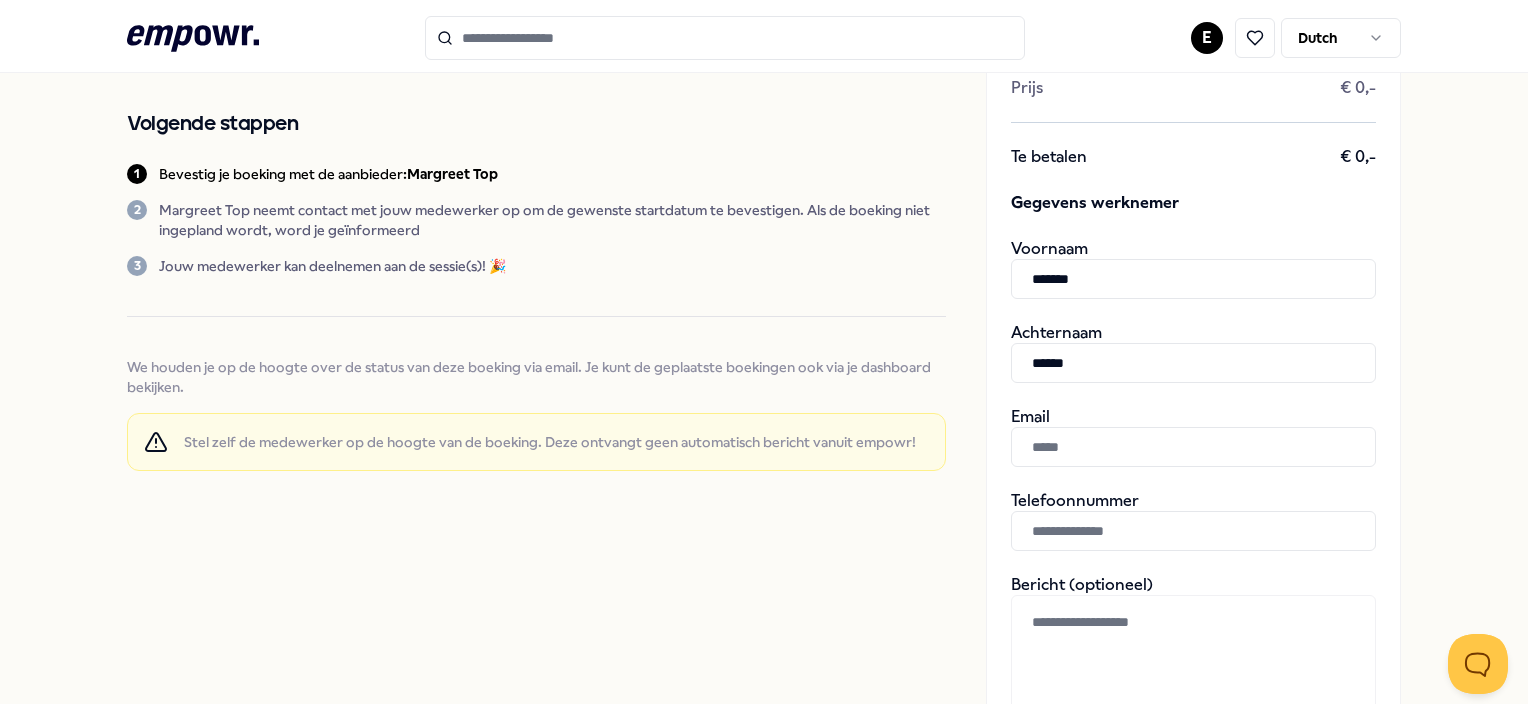click at bounding box center [1193, 531] 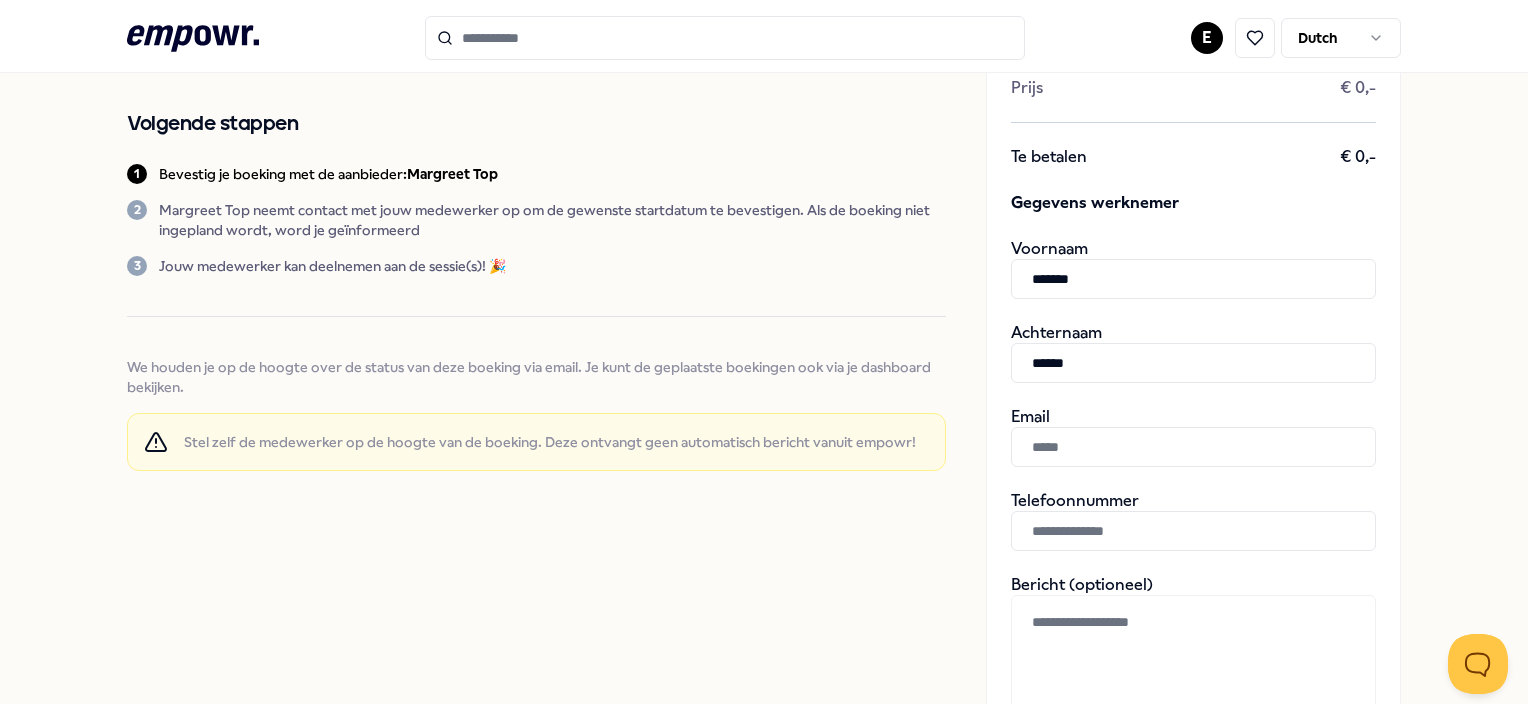 paste on "**********" 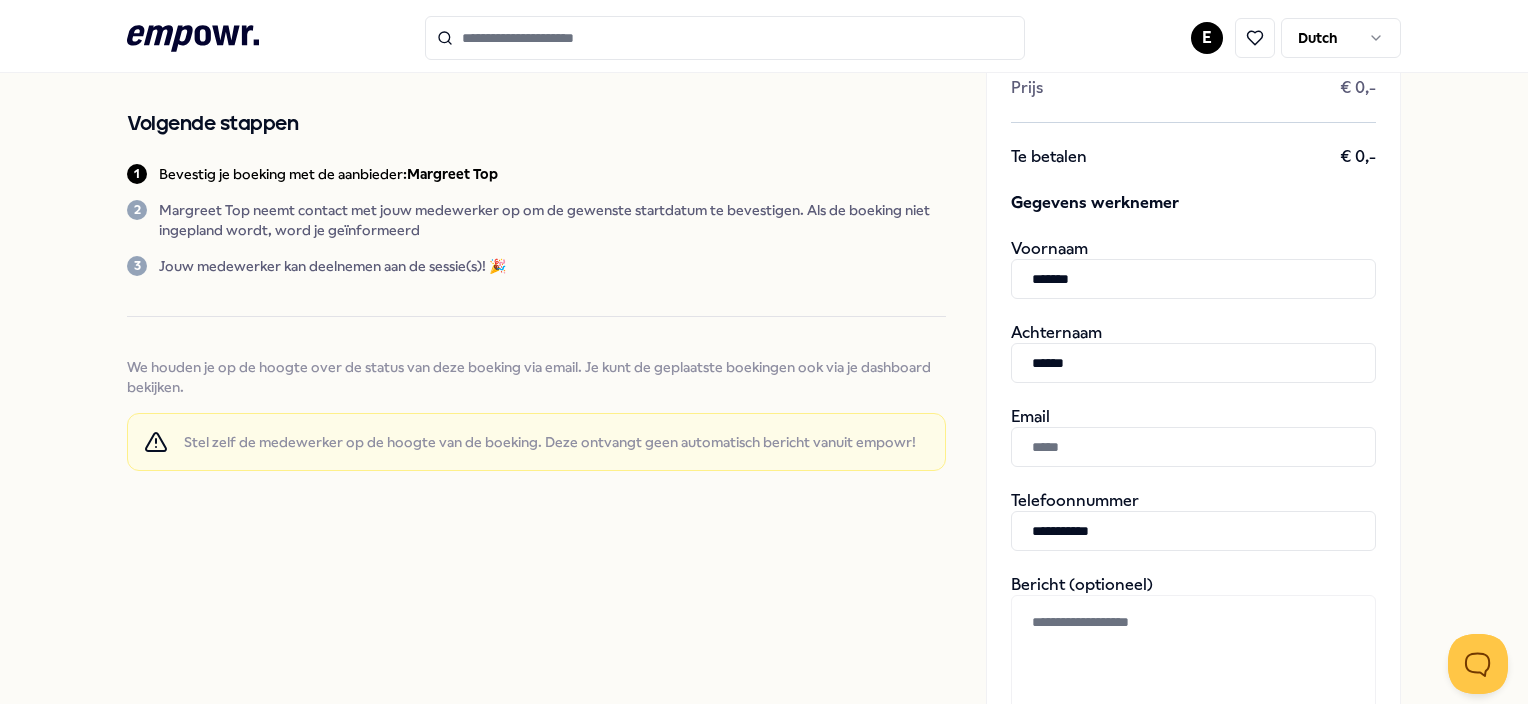 type on "**********" 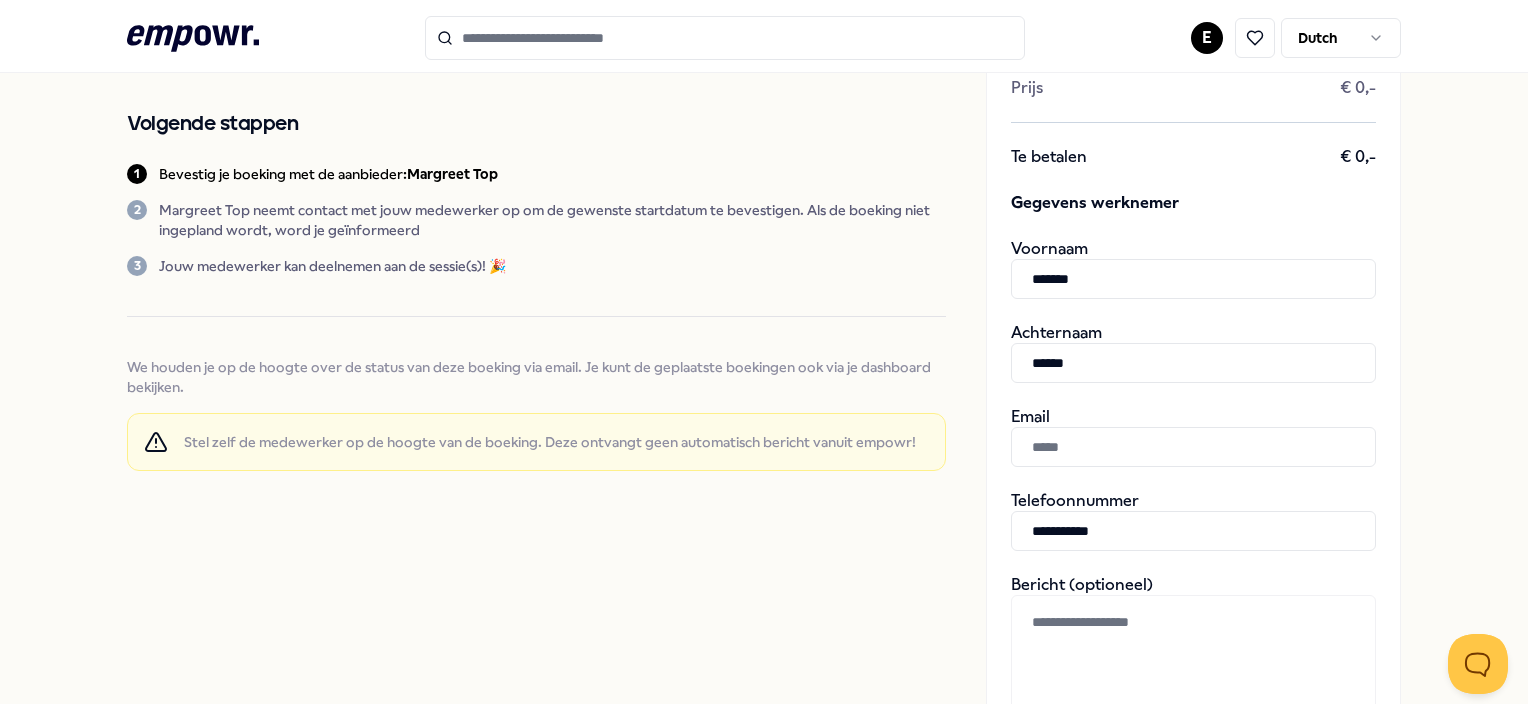 paste on "**********" 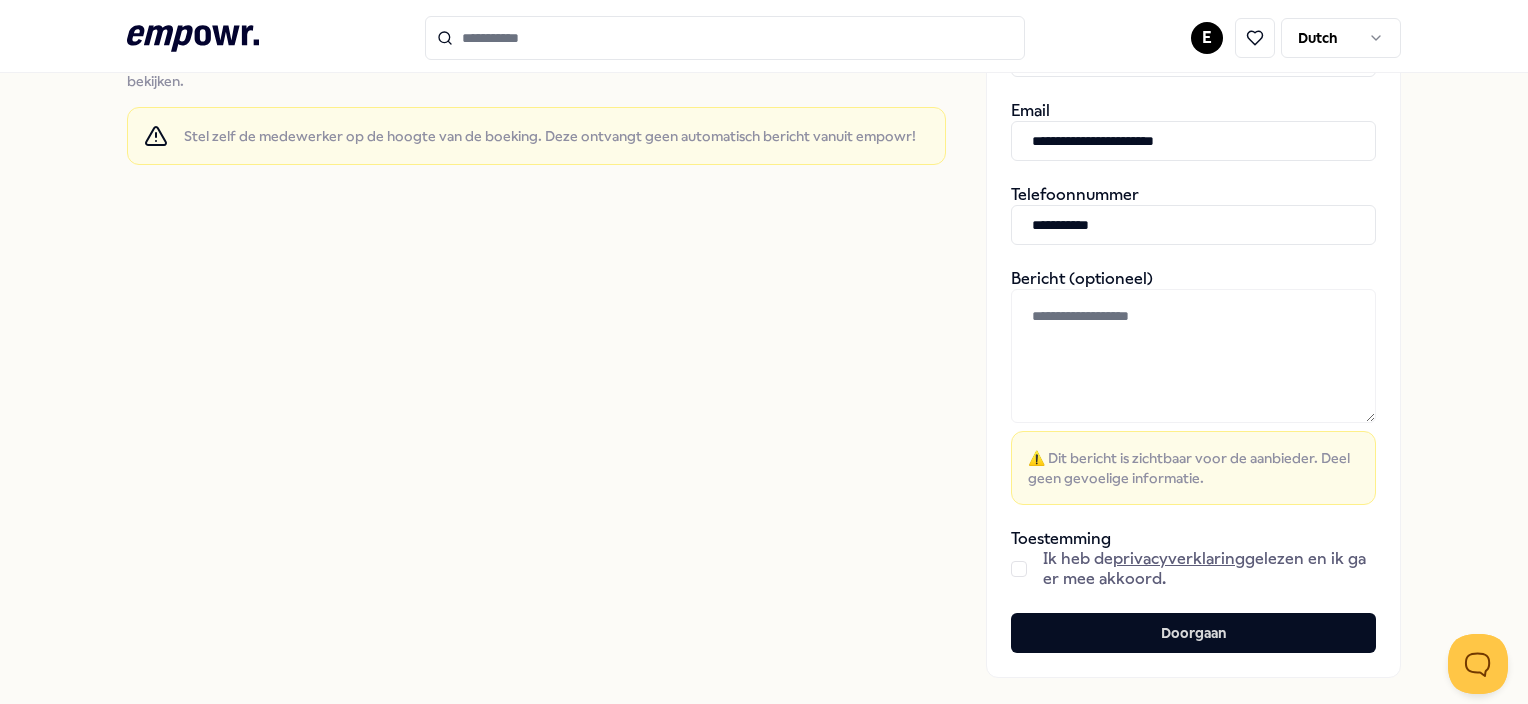 scroll, scrollTop: 539, scrollLeft: 0, axis: vertical 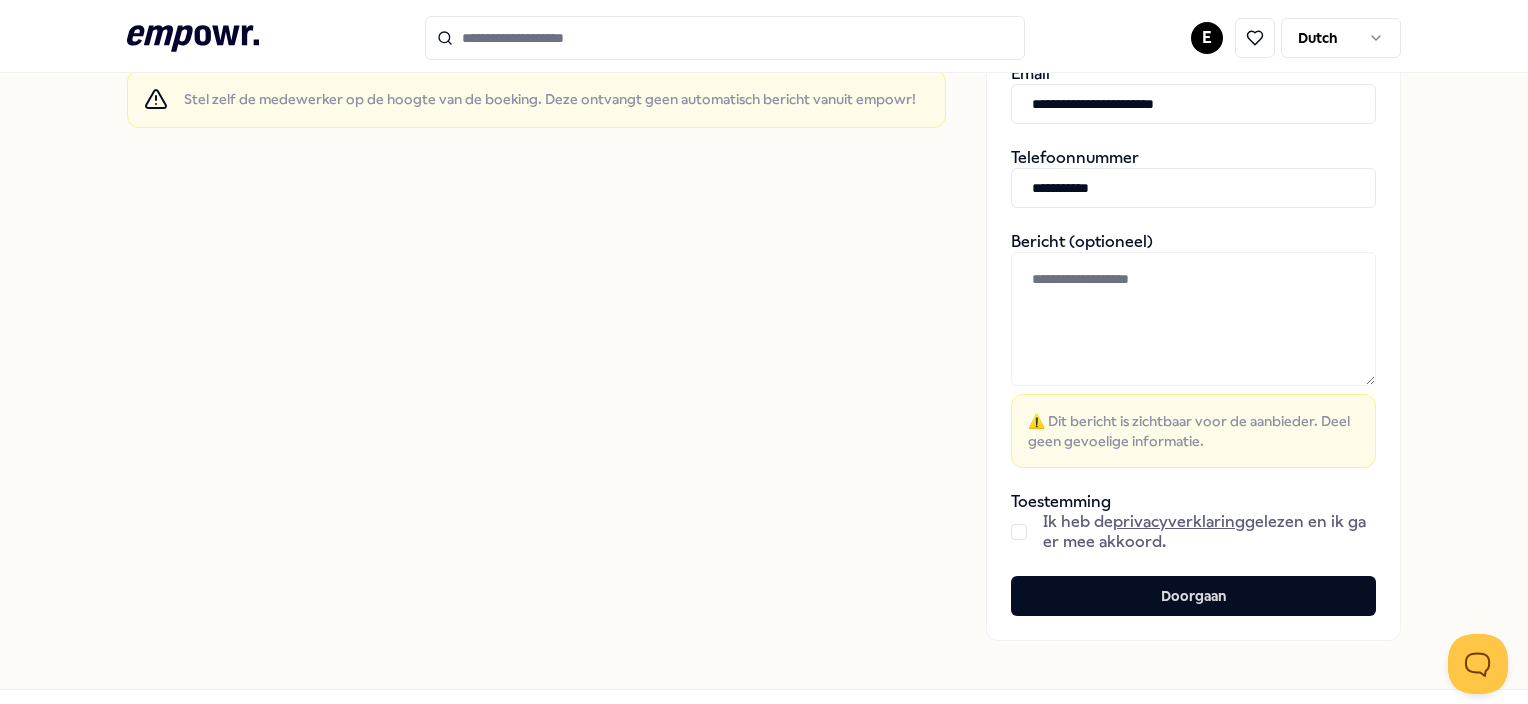 click at bounding box center (1019, 532) 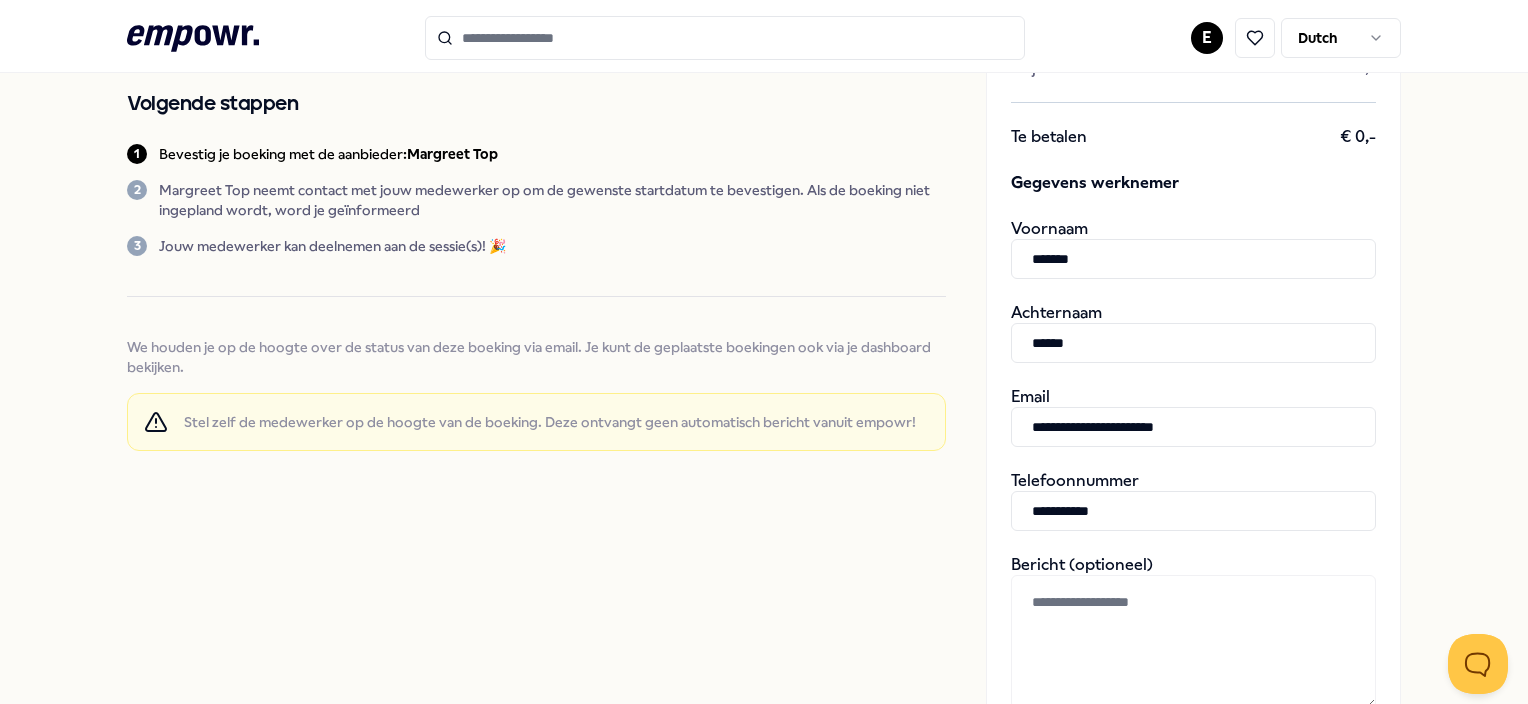 scroll, scrollTop: 209, scrollLeft: 0, axis: vertical 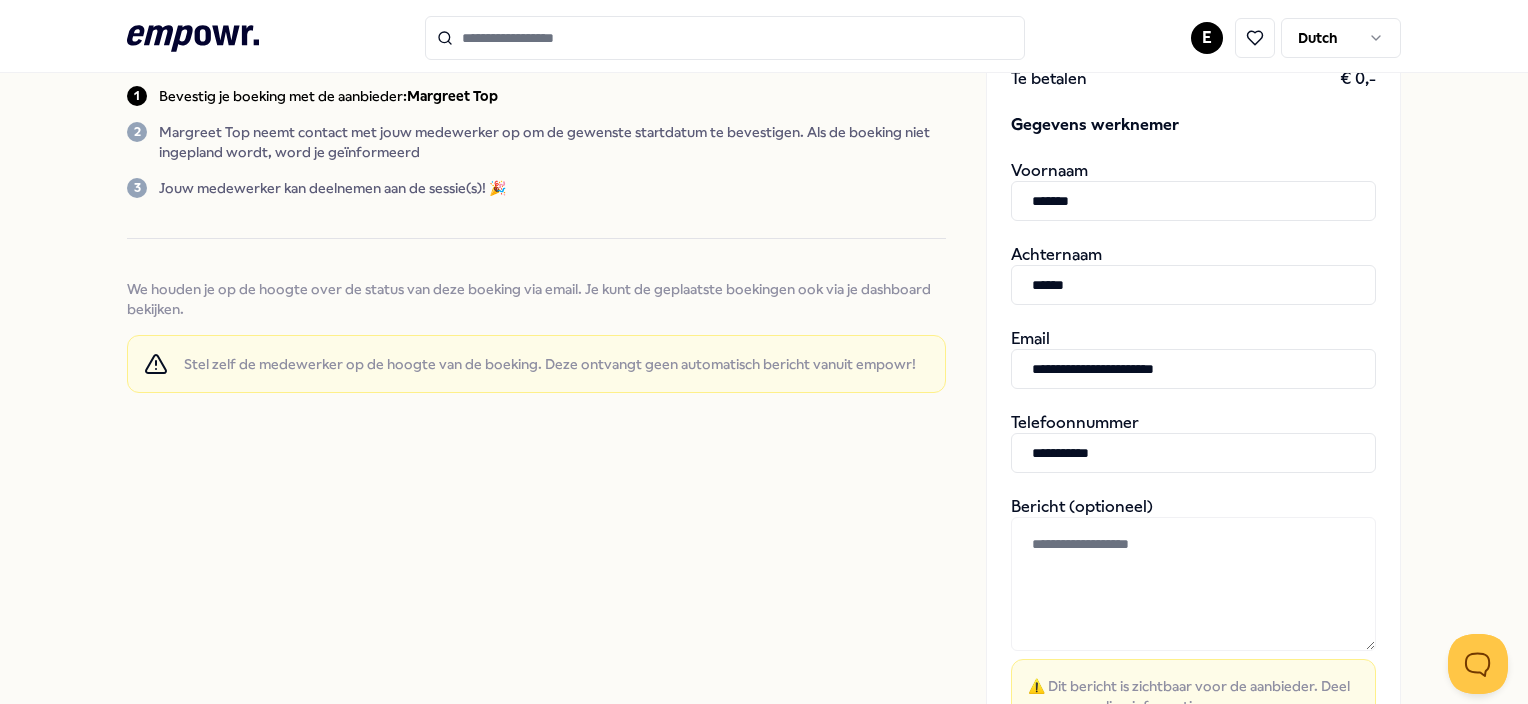 click on "**********" at bounding box center [1193, 453] 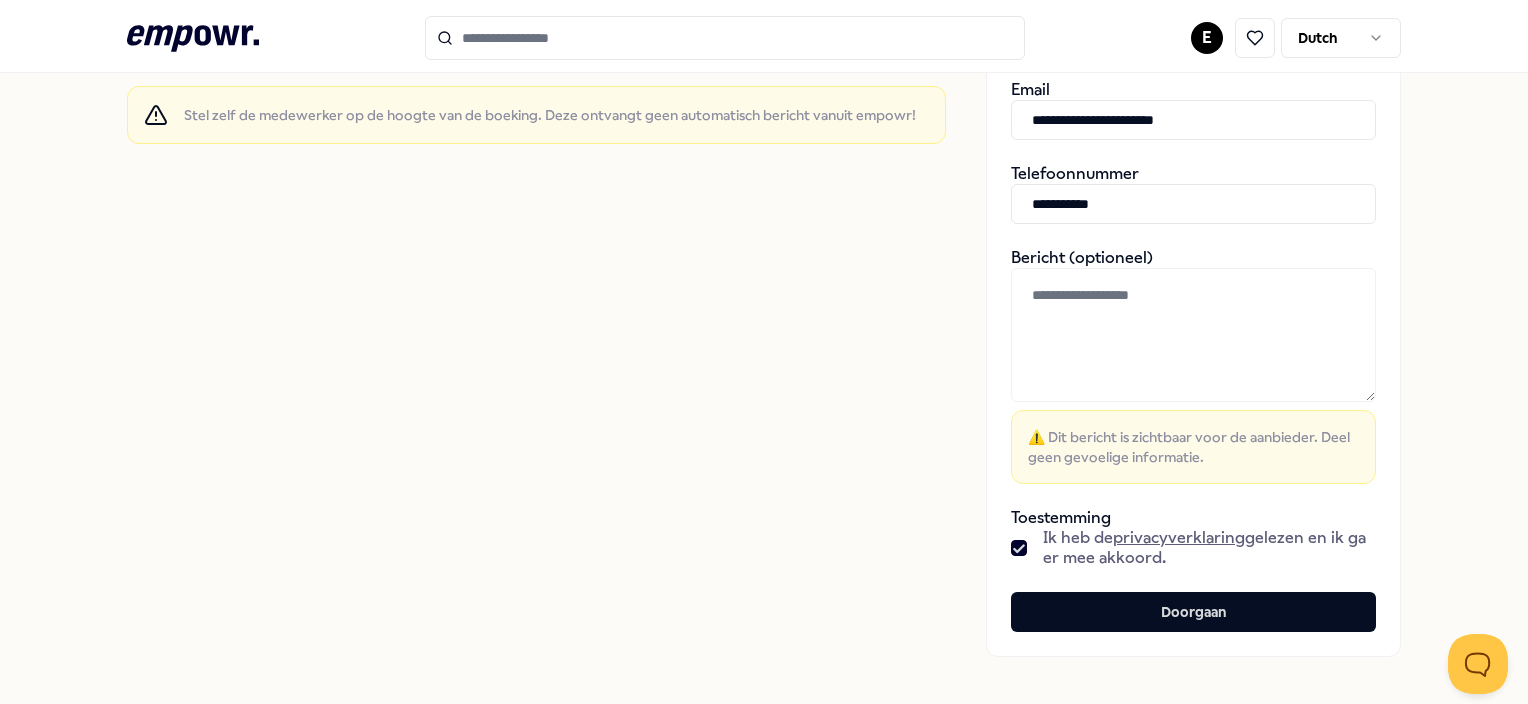 scroll, scrollTop: 528, scrollLeft: 0, axis: vertical 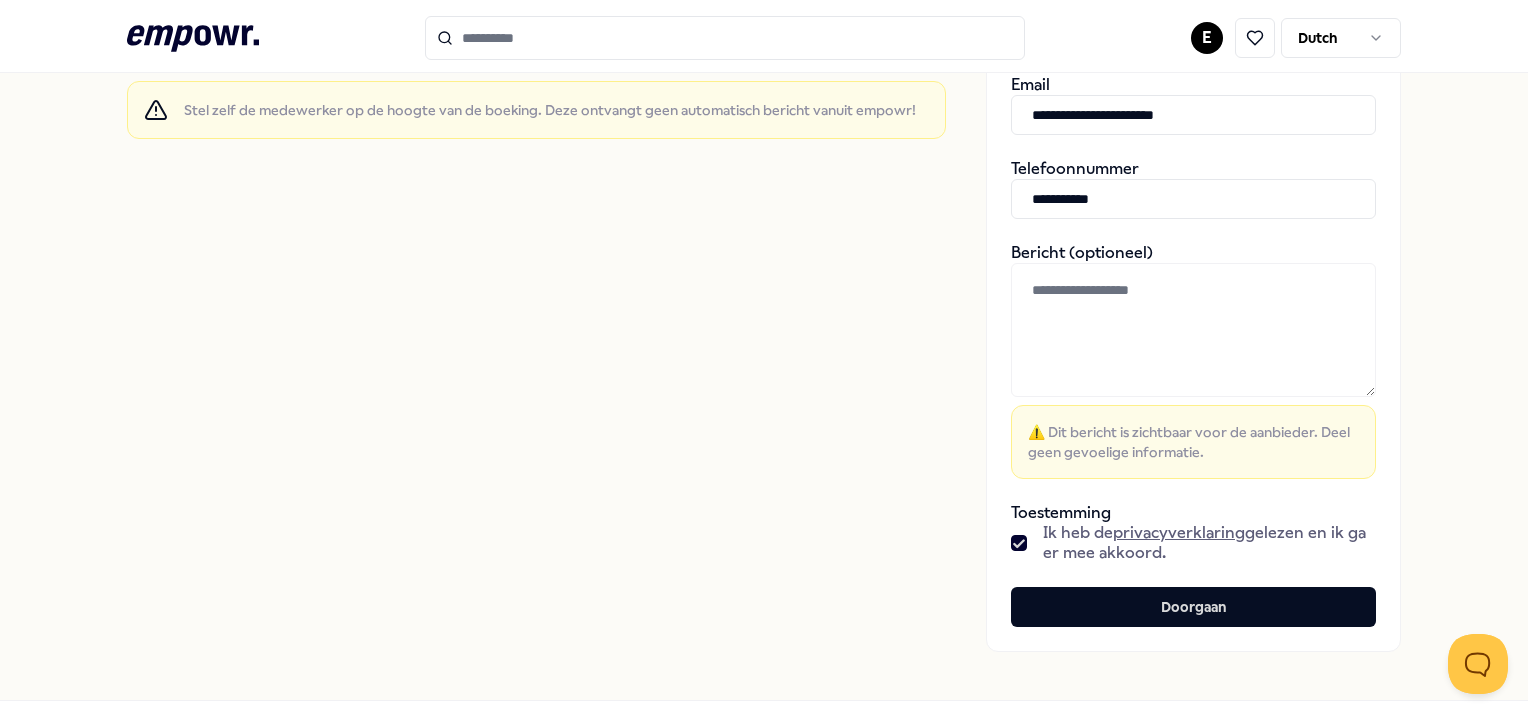 drag, startPoint x: 1225, startPoint y: 108, endPoint x: 988, endPoint y: 112, distance: 237.03375 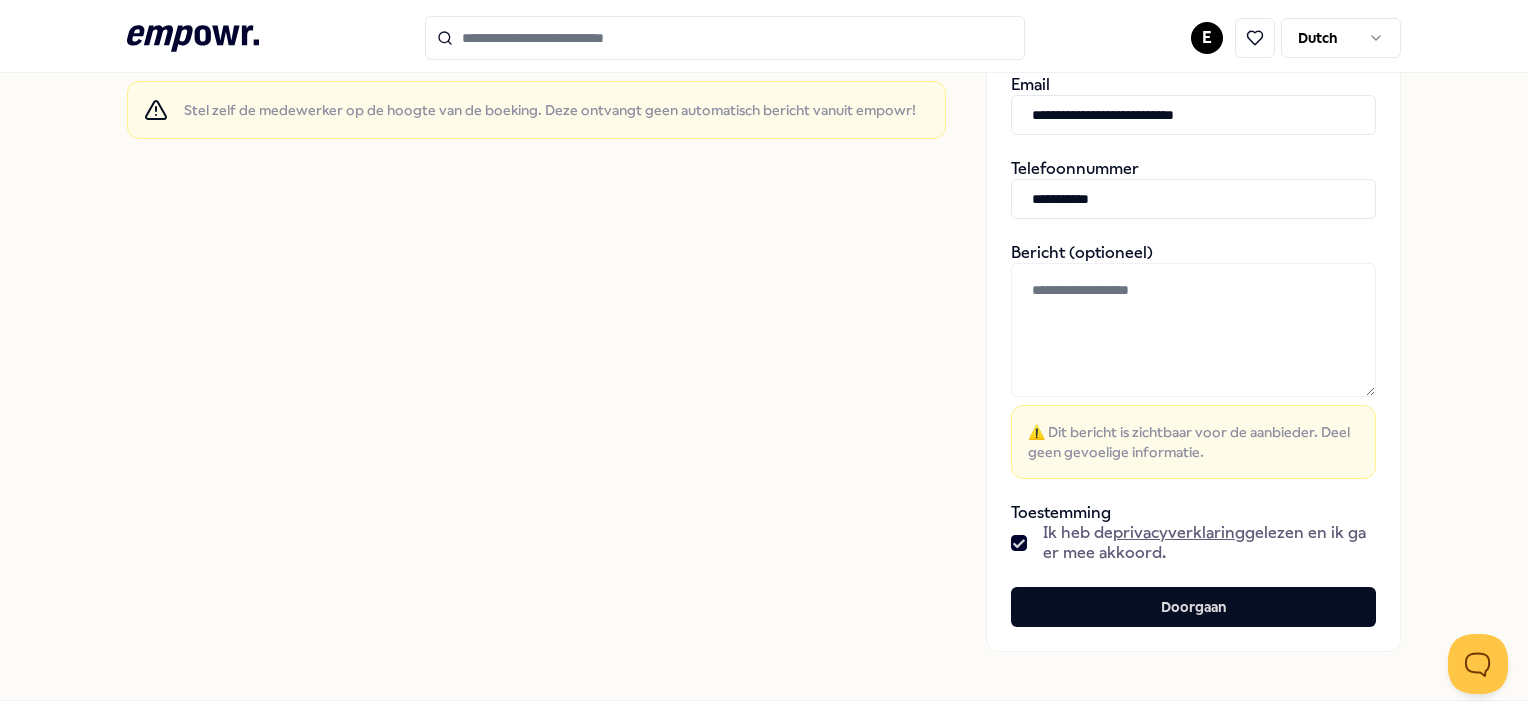 type on "**********" 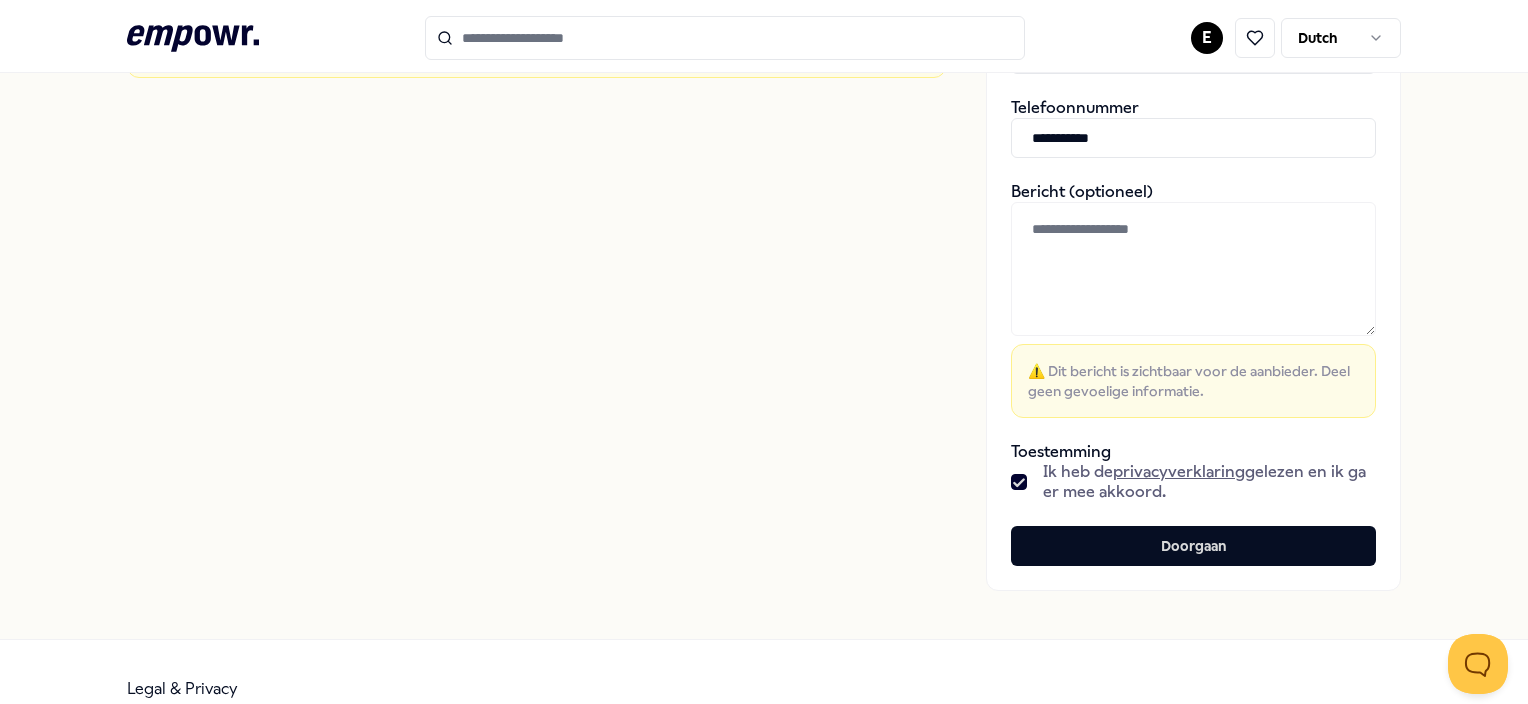 scroll, scrollTop: 621, scrollLeft: 0, axis: vertical 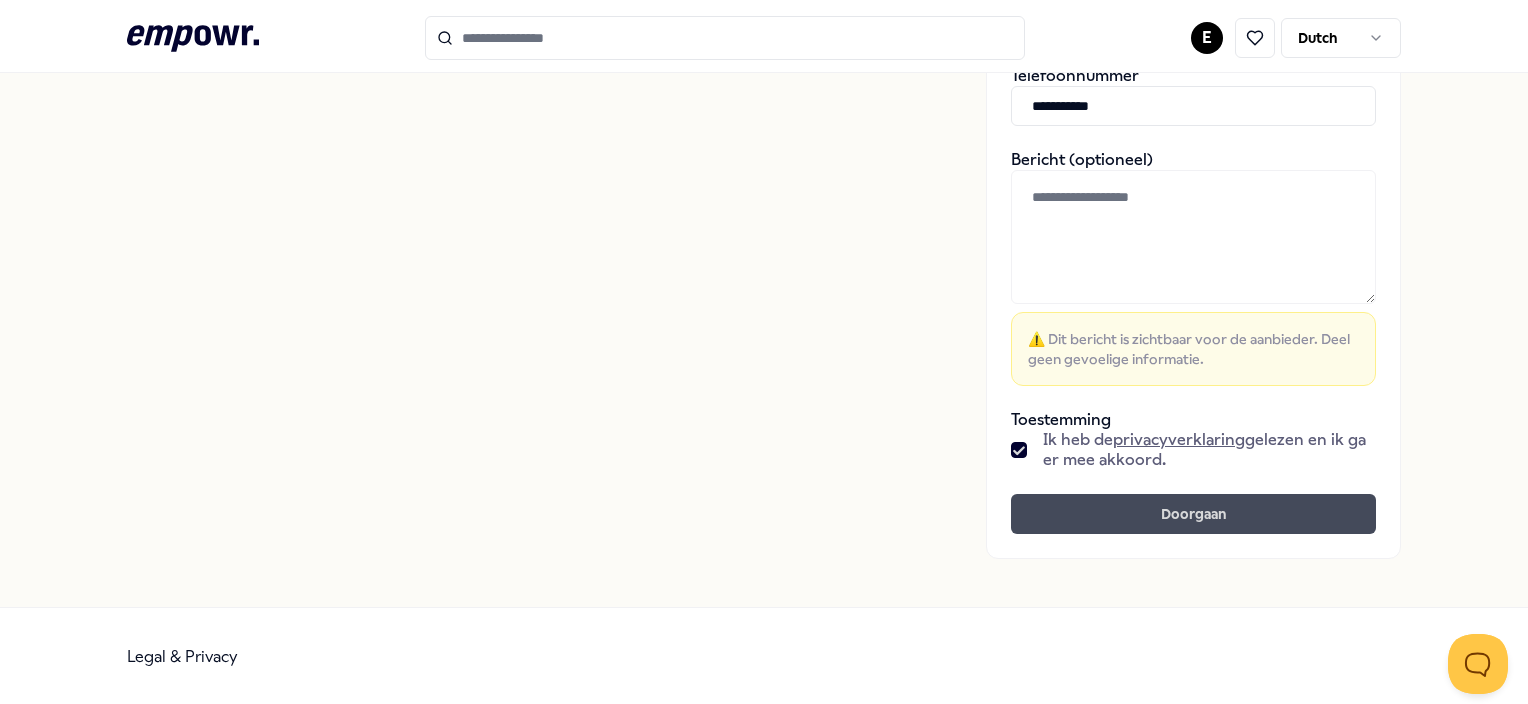 click on "Doorgaan" at bounding box center (1193, 514) 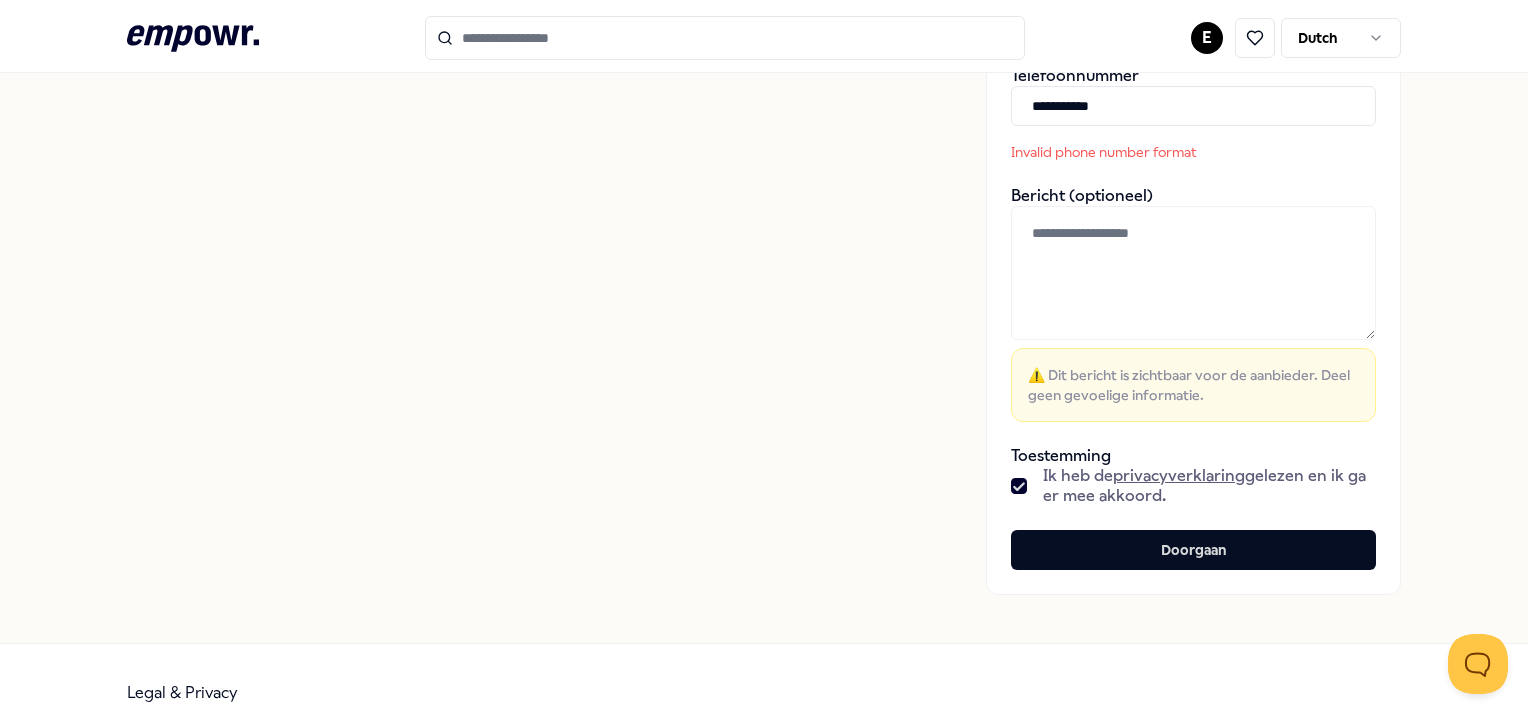 click on "**********" at bounding box center [1193, 106] 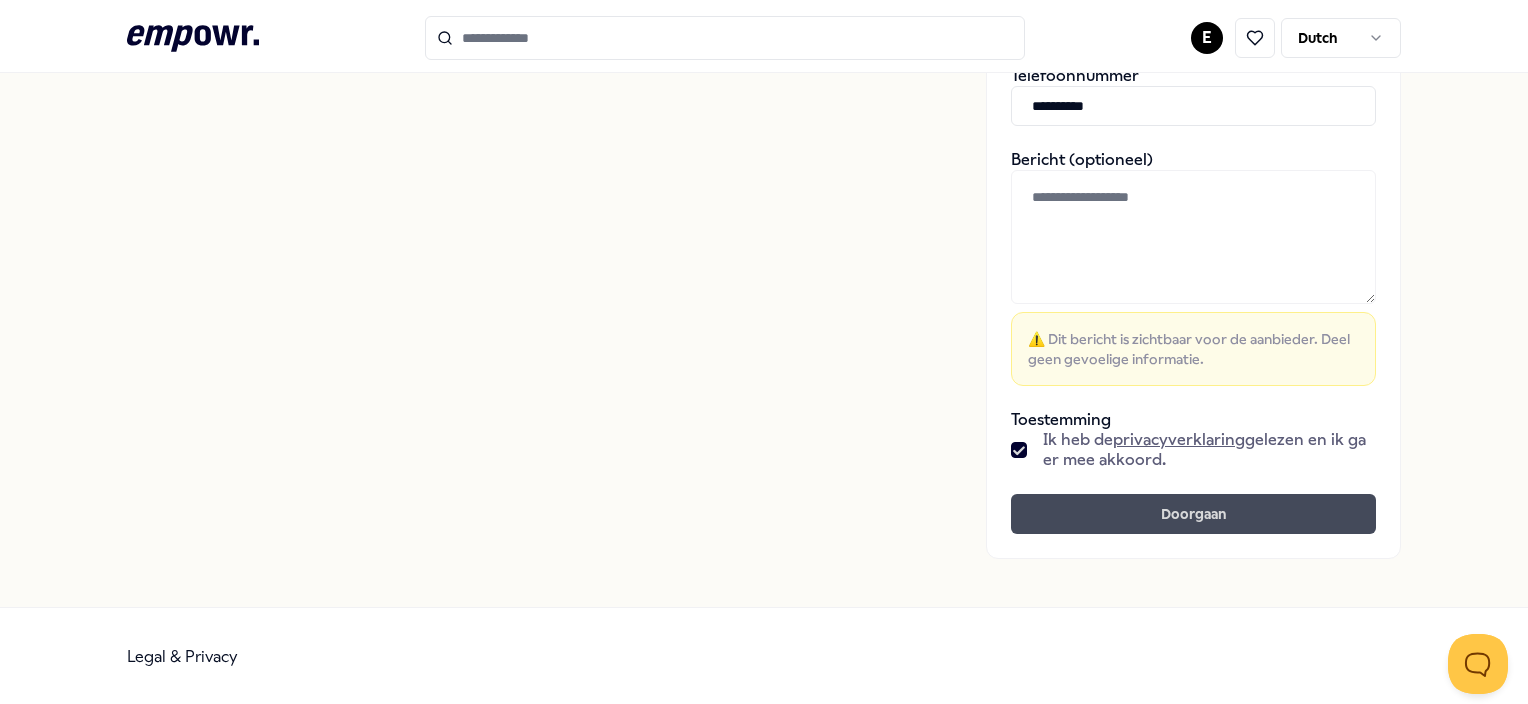 type on "**********" 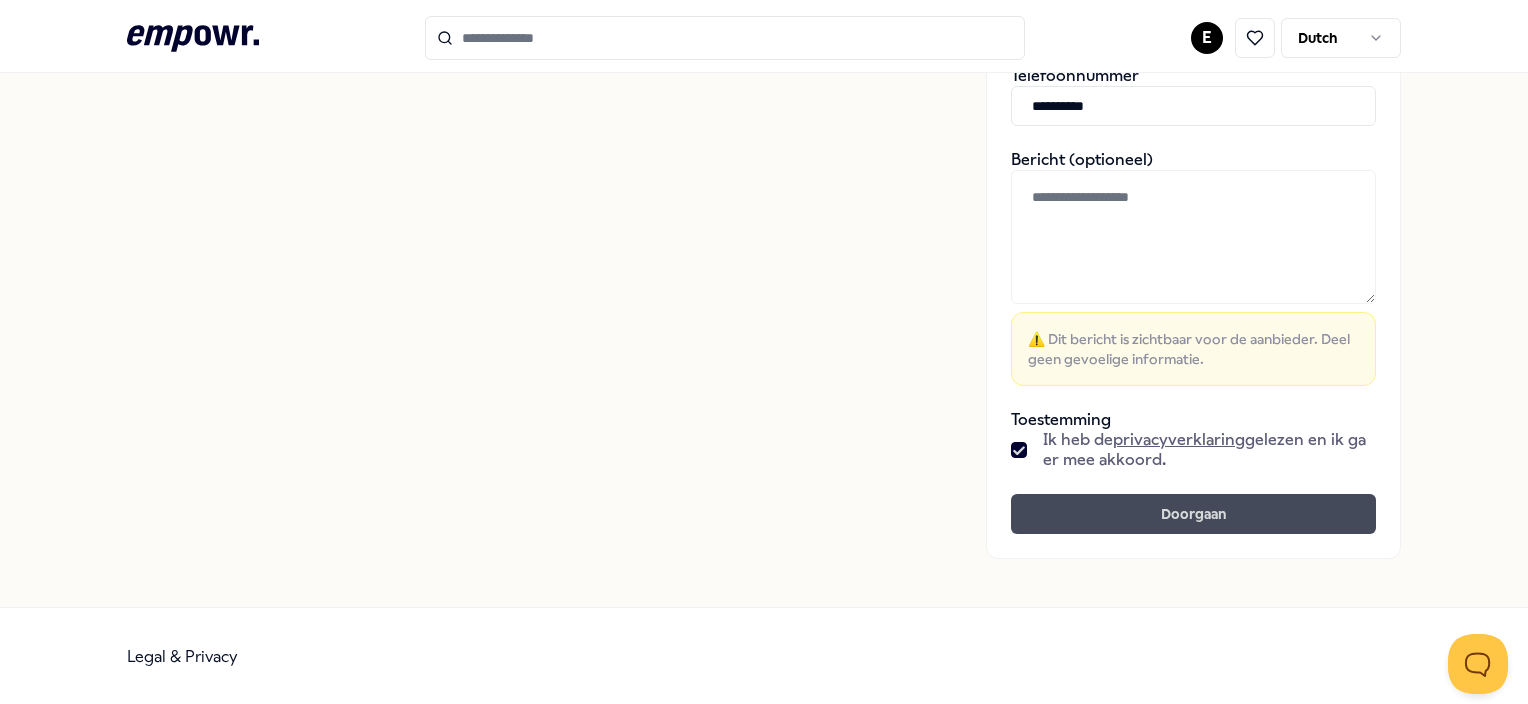 click on "Doorgaan" at bounding box center (1193, 514) 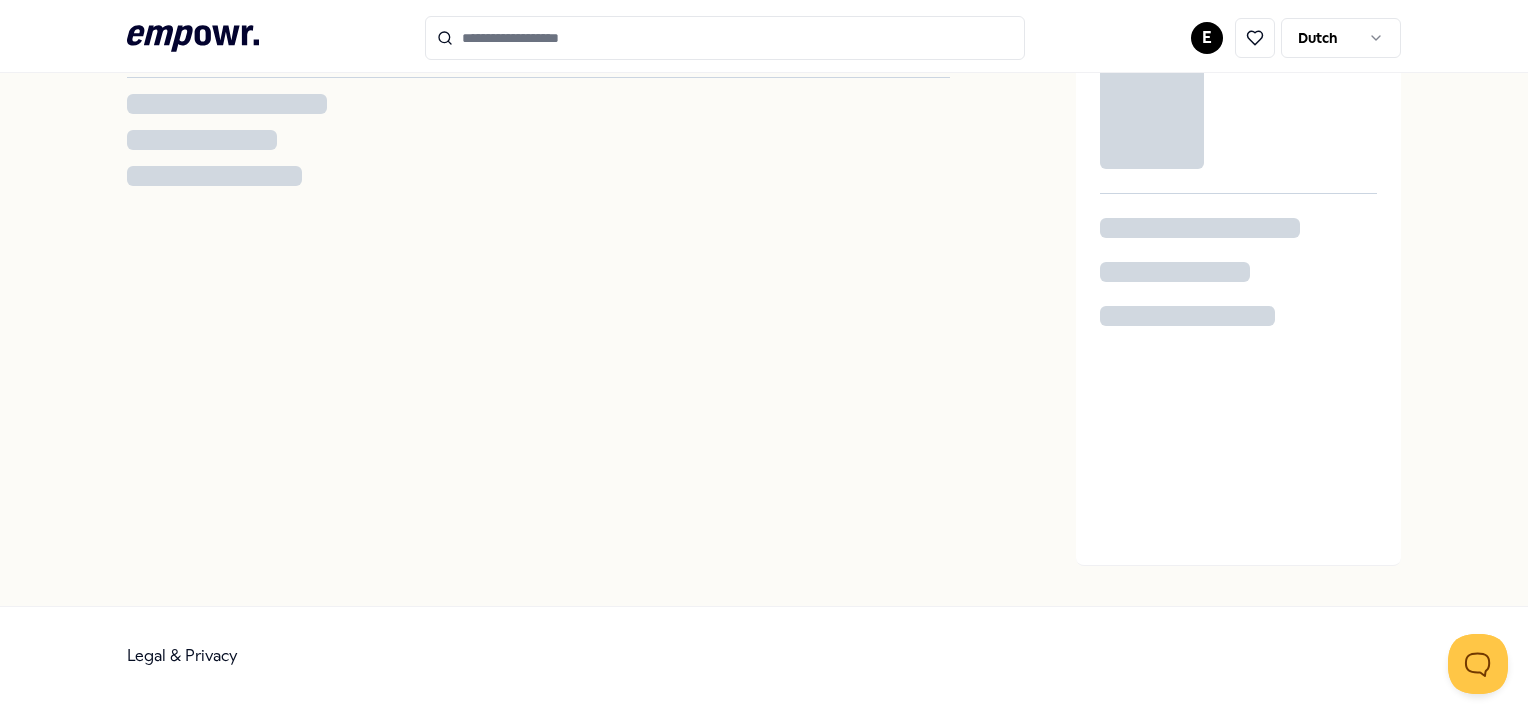 scroll, scrollTop: 0, scrollLeft: 0, axis: both 